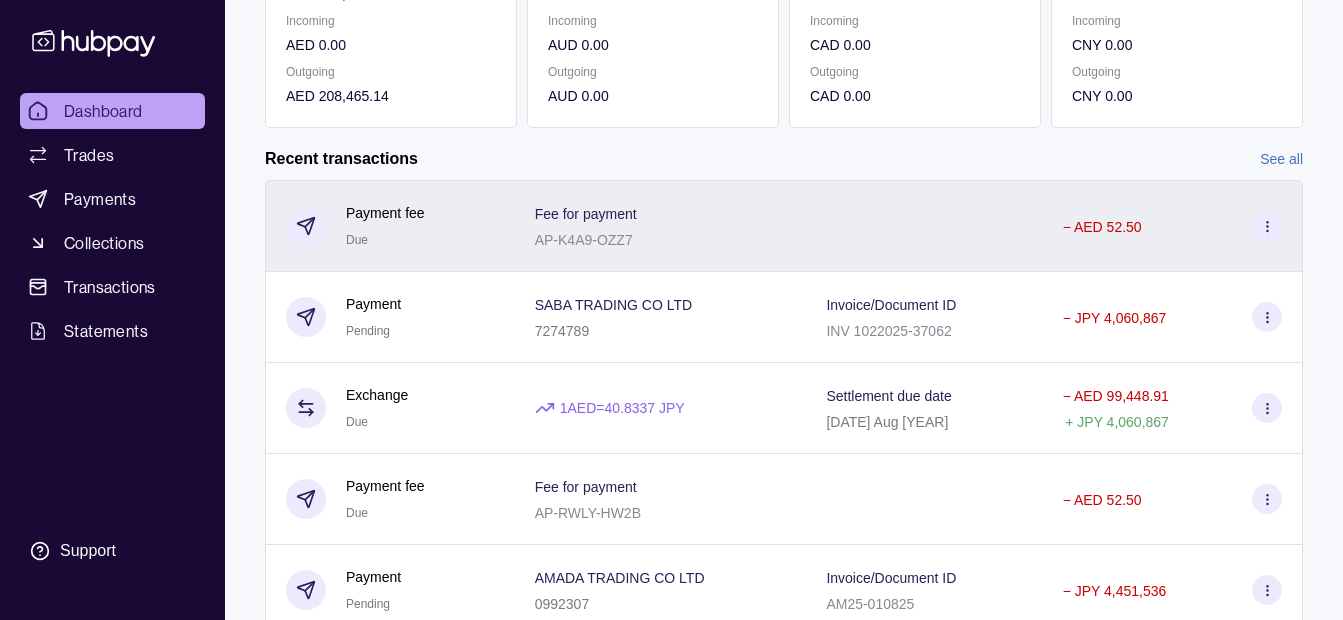 scroll, scrollTop: 480, scrollLeft: 0, axis: vertical 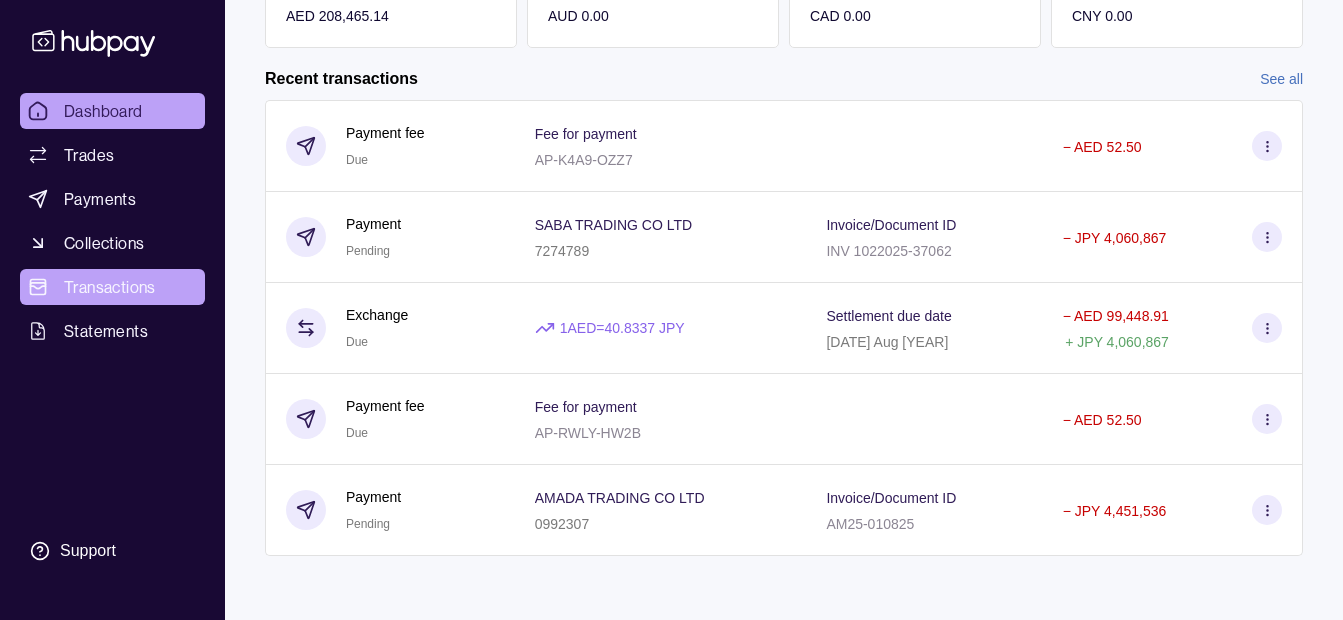 click on "Transactions" at bounding box center [110, 287] 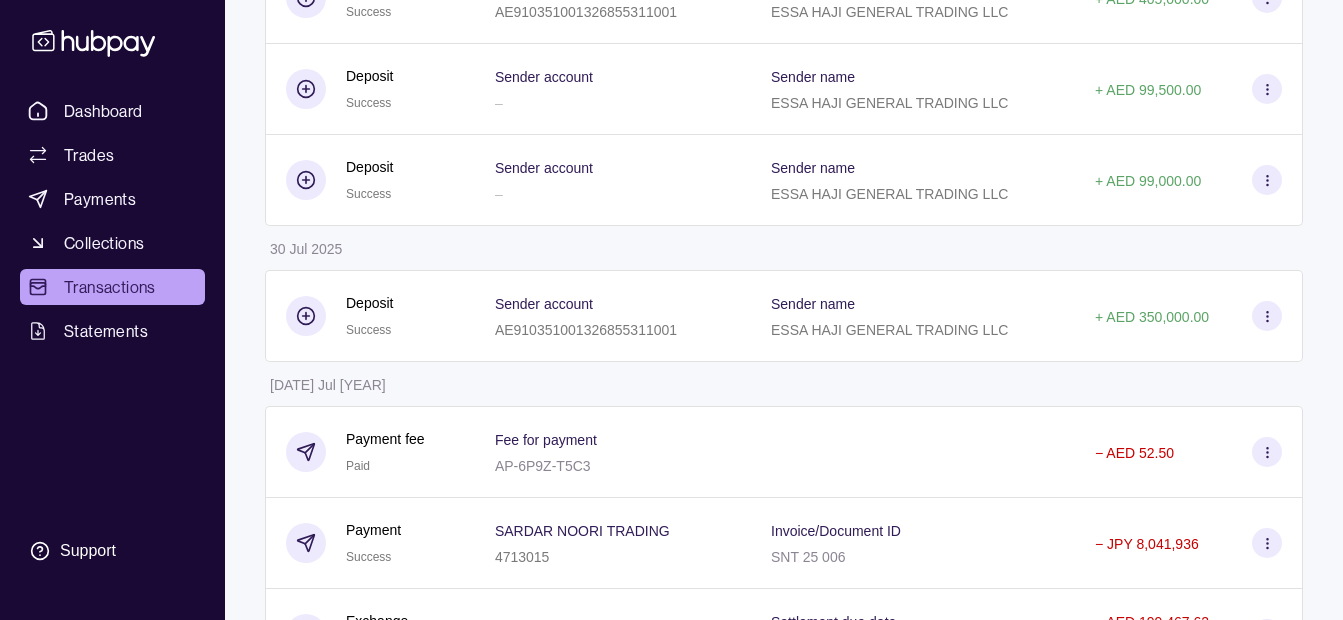 scroll, scrollTop: 1200, scrollLeft: 0, axis: vertical 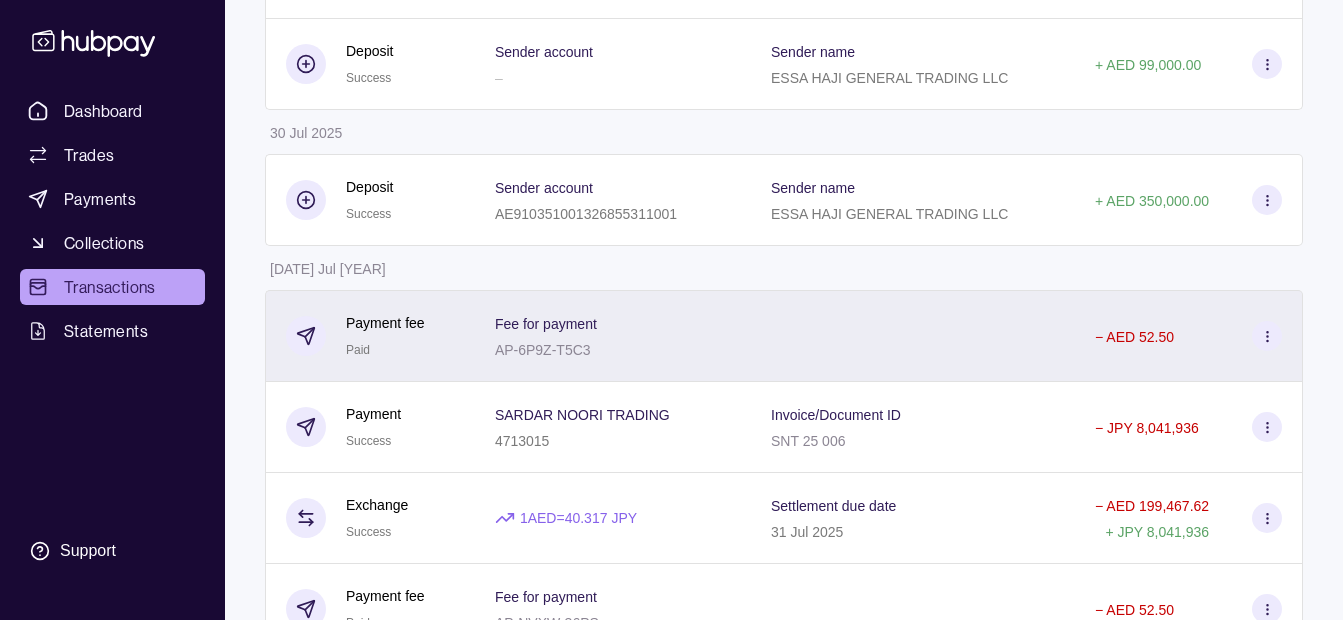 click on "Fee for payment AP-6P9Z-T5C3" at bounding box center [613, 336] 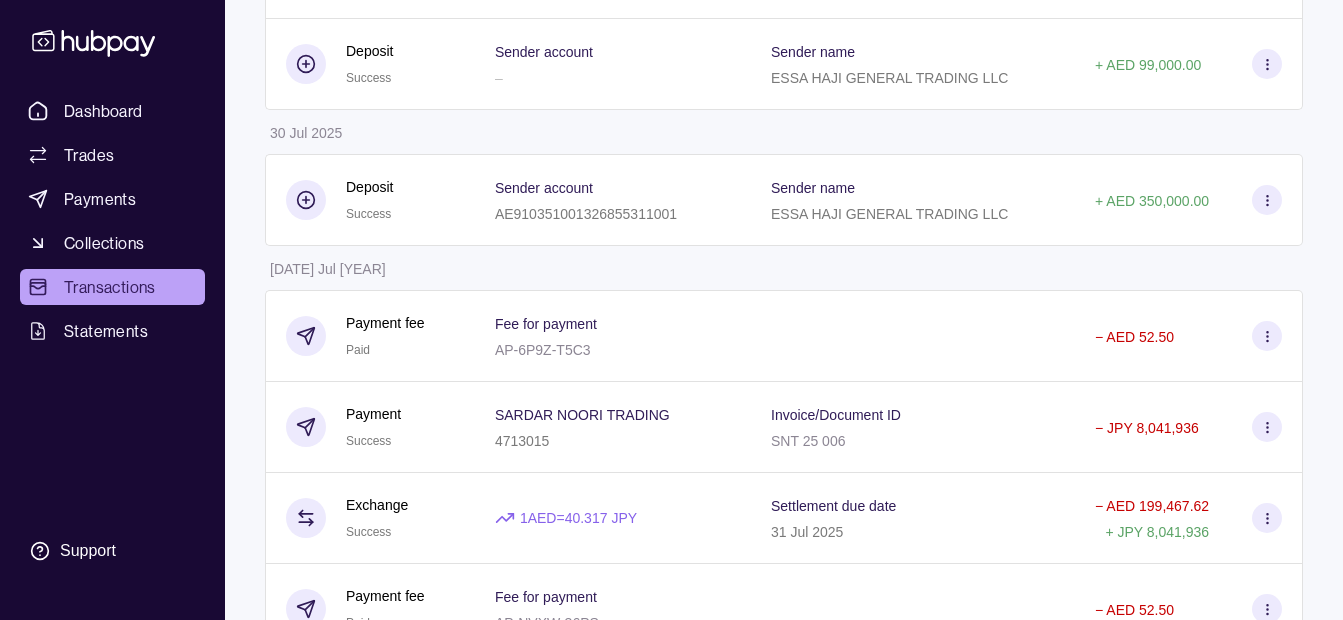 click on "Dashboard Trades Payments Collections Transactions Statements Support K Hello, [FIRST] [LAST] ESSA HAJI GENERAL TRADING LLC Change account Account Terms and conditions Privacy policy Sign out Transactions More filters ( 0 applied) Details Amount 01 Aug [YEAR] Payment fee Due Fee for payment AP-K4A9-OZZ7 − AED 52.50 Payment Pending SABA TRADING CO LTD 7274789 Invoice/Document ID INV 1022025-37062 − JPY 4,060,867 Exchange Due 1 AED = 40.8337 JPY Settlement due date 05 Aug [YEAR] − AED 99,448.91 + JPY 4,060,867 Payment fee Due Fee for payment AP-RWLY-HW2B − AED 52.50 Payment Pending AMADA TRADING CO LTD 0992307 Invoice/Document ID AM25-010825 − JPY 4,451,536 Exchange Due 1 AED = 40.8337 JPY Settlement due date 05 Aug [YEAR] − AED 109,016.23 + JPY 4,451,536 31 Jul [YEAR] Deposit Success Sender account AE910351001326855311001 Sender name ESSA HAJI GENERAL TRADING LLC + AED 220,000.00 Deposit Success Sender account AE220400000323334436001 Sender name + AED 160,000.00 +" at bounding box center [671, -71] 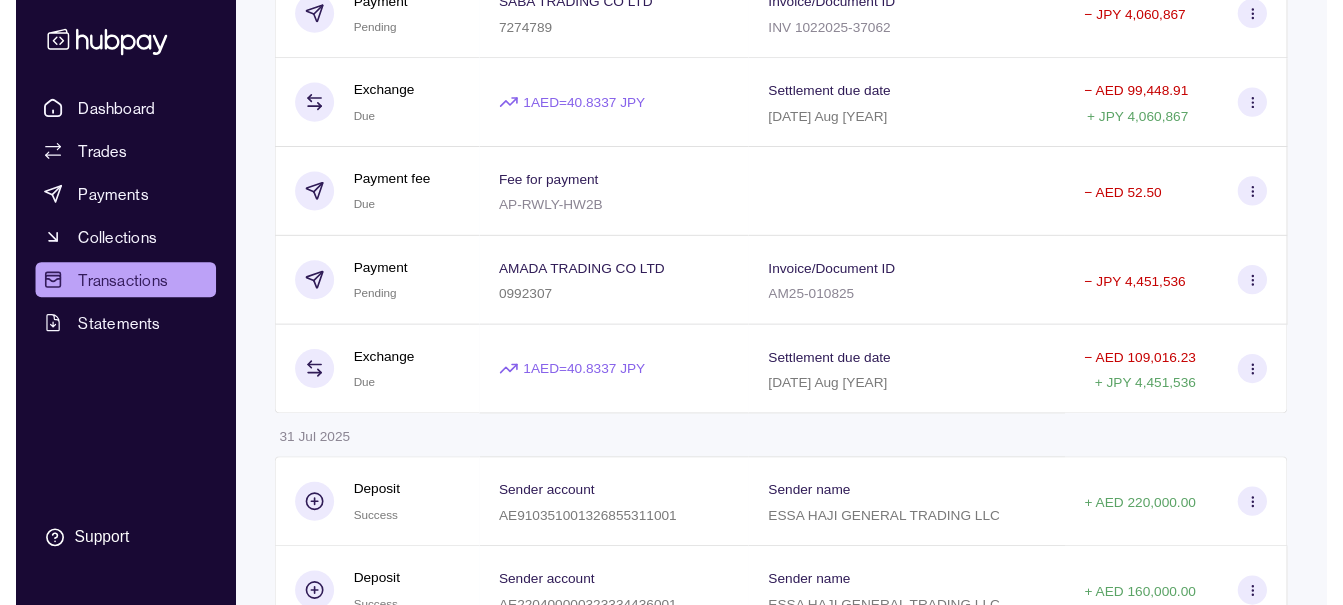 scroll, scrollTop: 0, scrollLeft: 0, axis: both 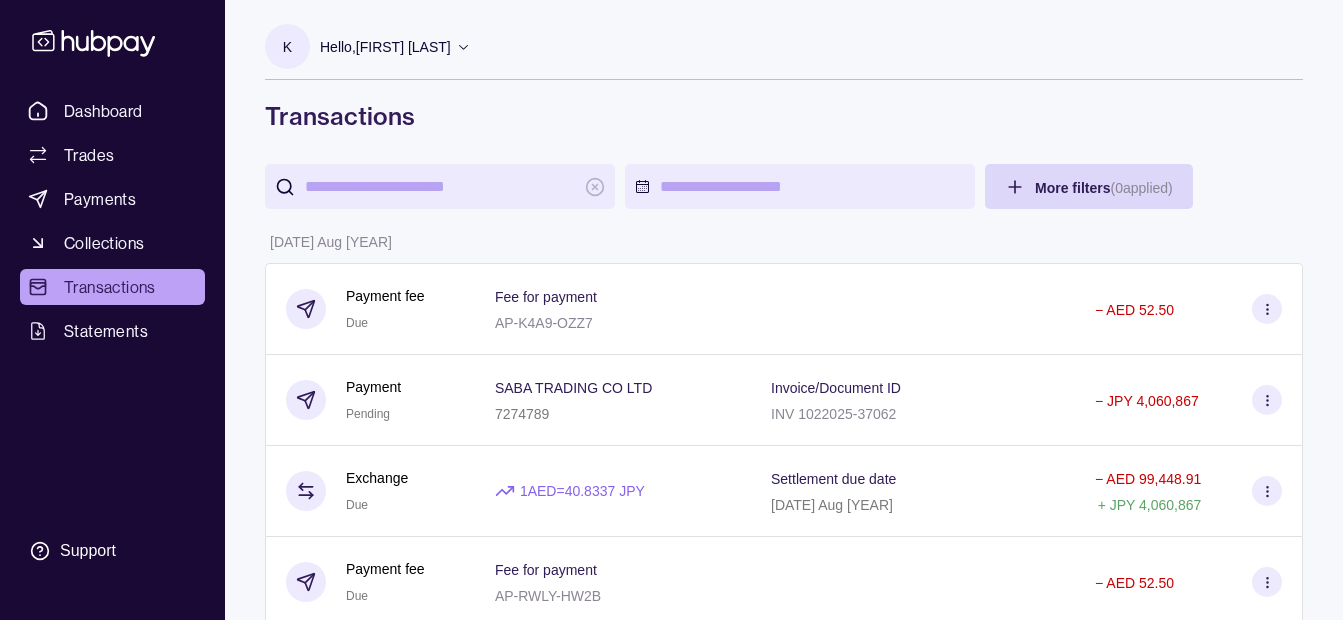 click on "Hello, [FIRST] [LAST]" at bounding box center [395, 47] 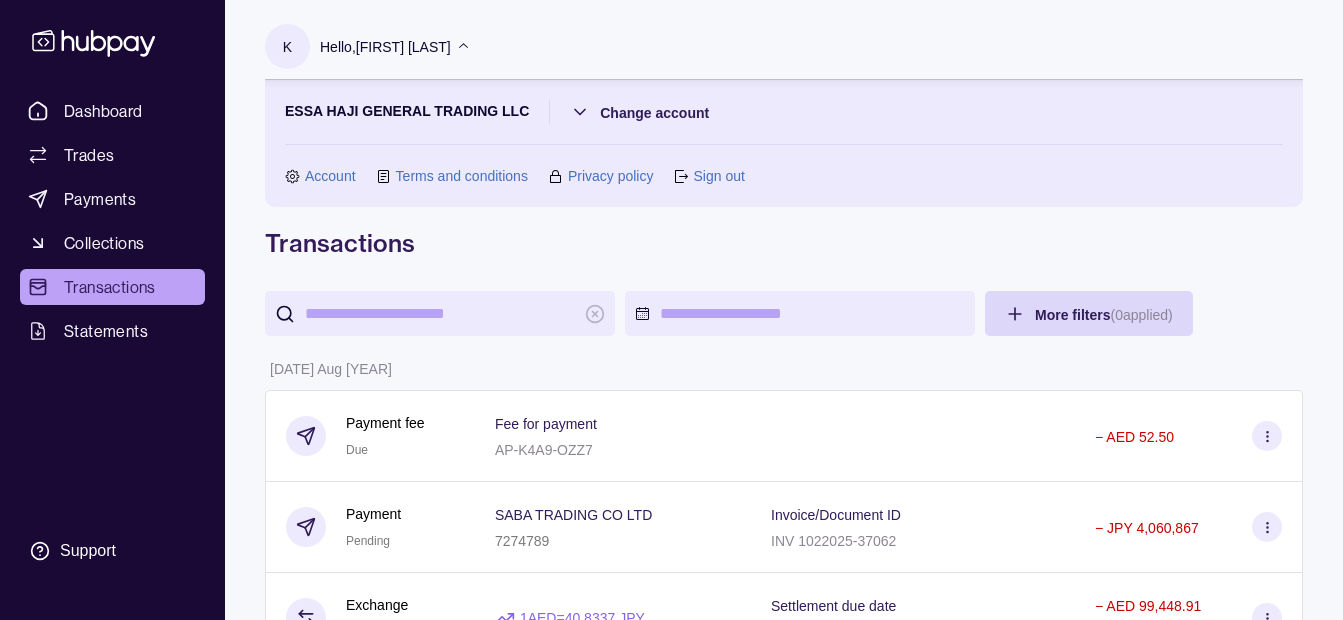 click on "Hello, [FIRST] [LAST]" at bounding box center [395, 47] 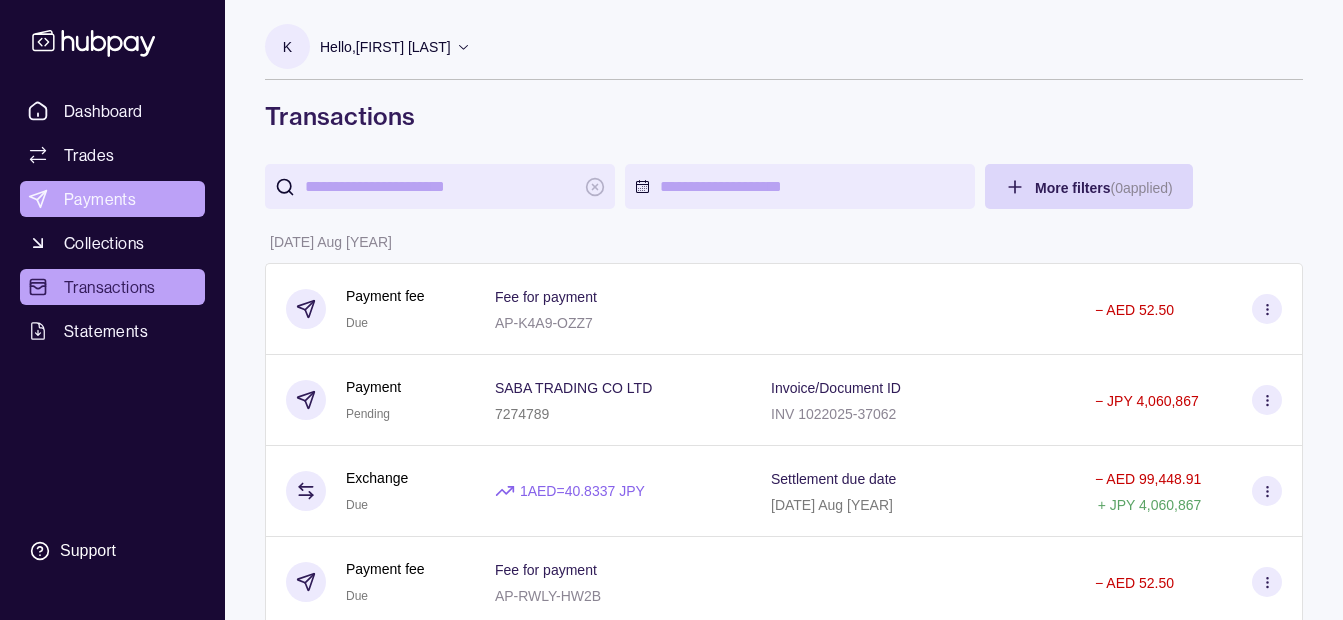click on "Payments" at bounding box center [112, 199] 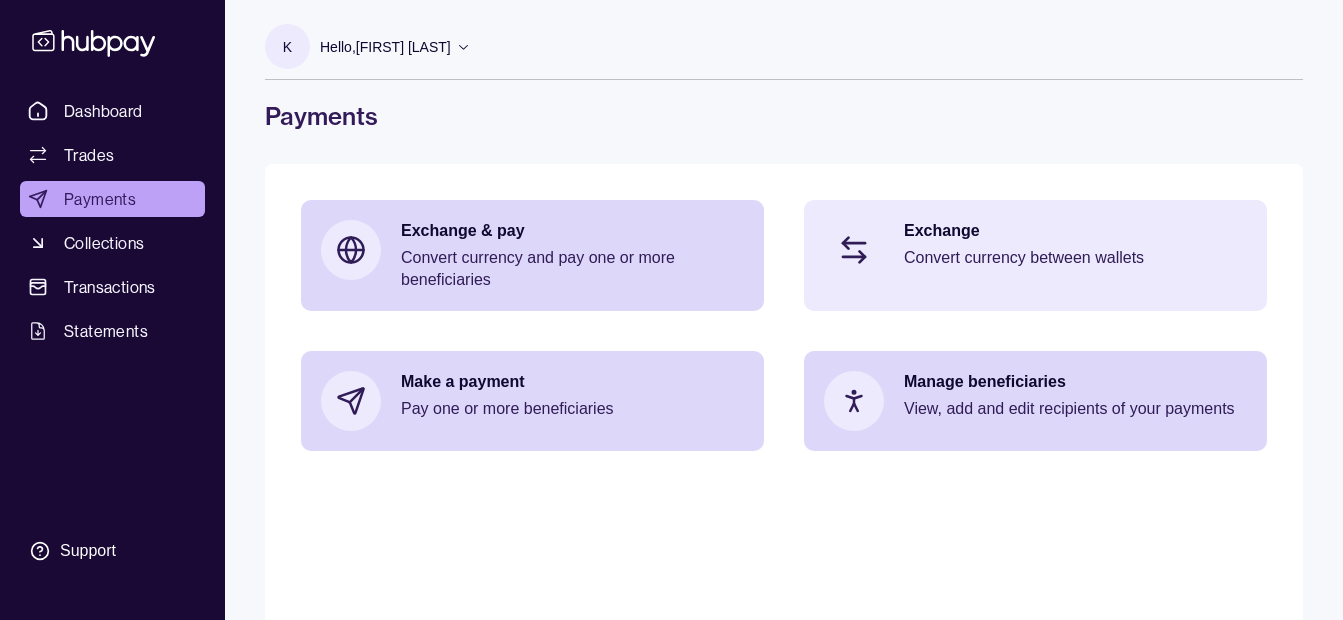 click on "Exchange" at bounding box center (1075, 231) 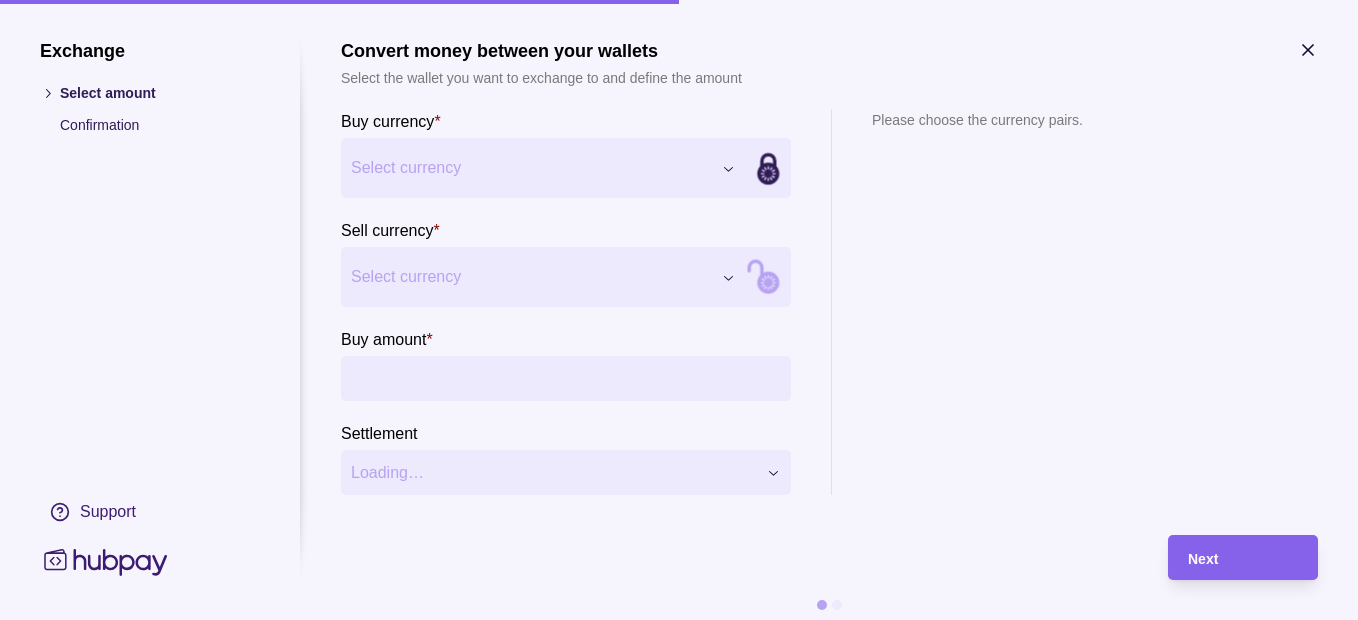 click 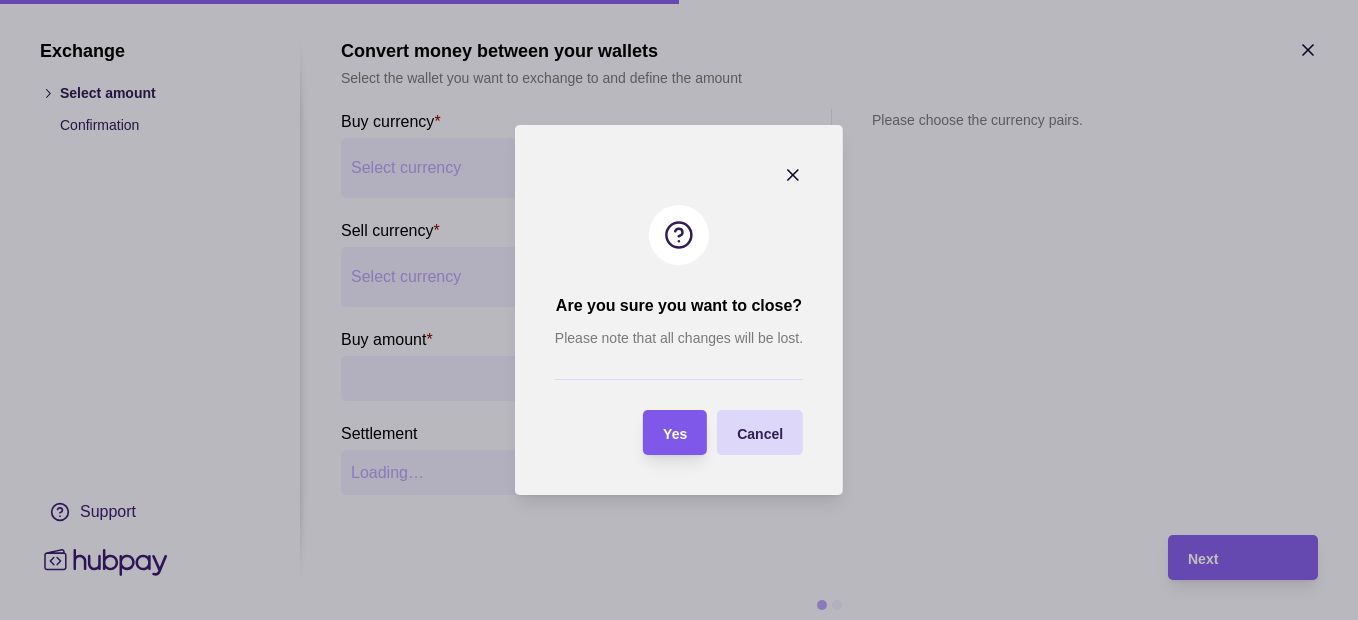 click at bounding box center (643, 433) 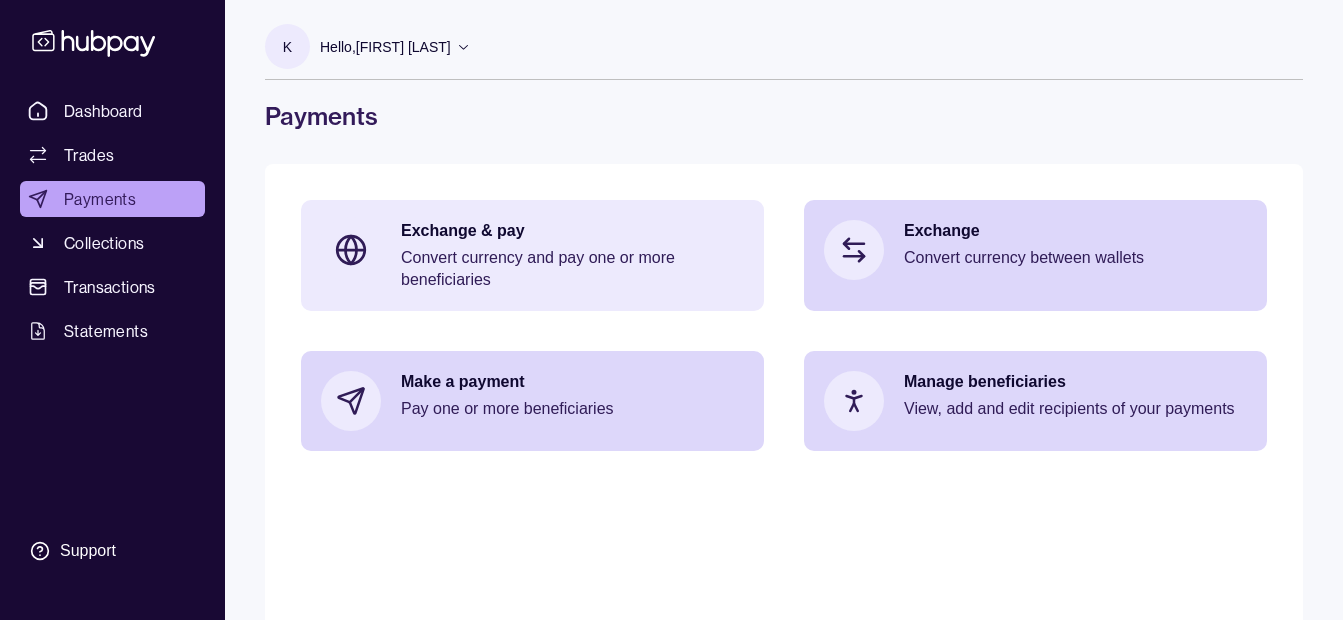 click on "Convert currency and pay one or more beneficiaries" at bounding box center [572, 269] 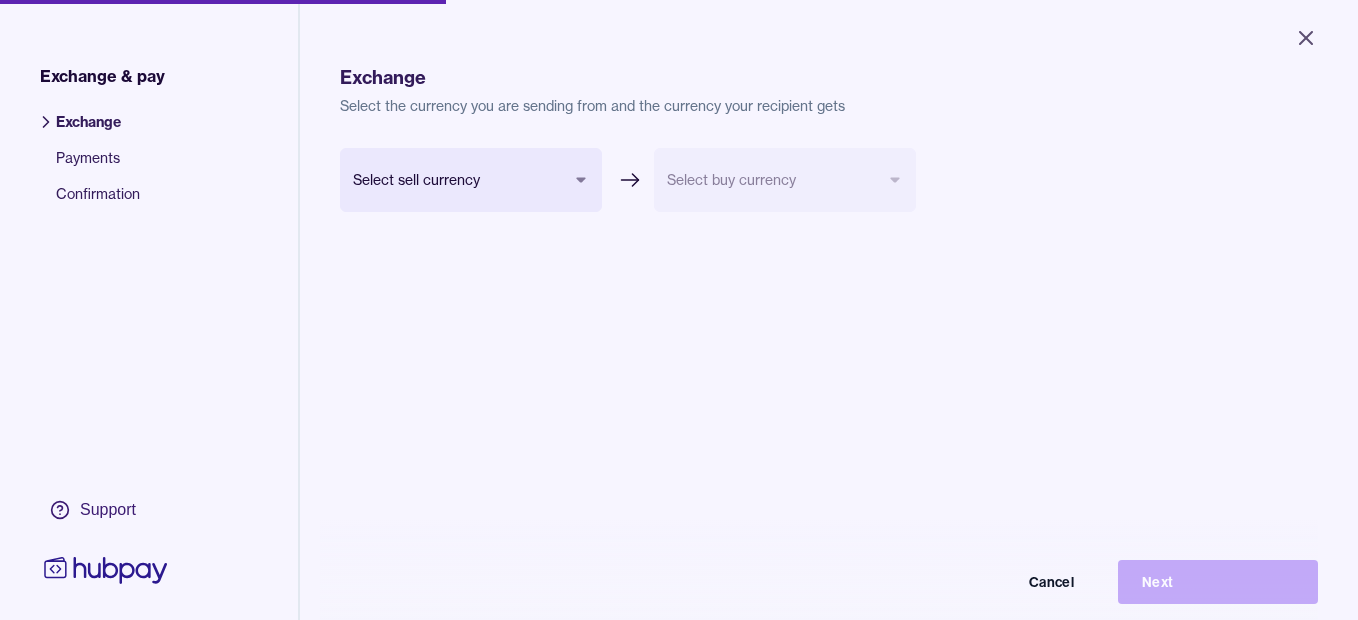 click on "Close Exchange & pay Exchange Payments Confirmation Support Exchange Select the currency you are sending from and the currency your recipient gets Select sell currency *** *** *** *** *** *** *** Select buy currency Cancel Next Exchange & pay | Hubpay" at bounding box center [679, 310] 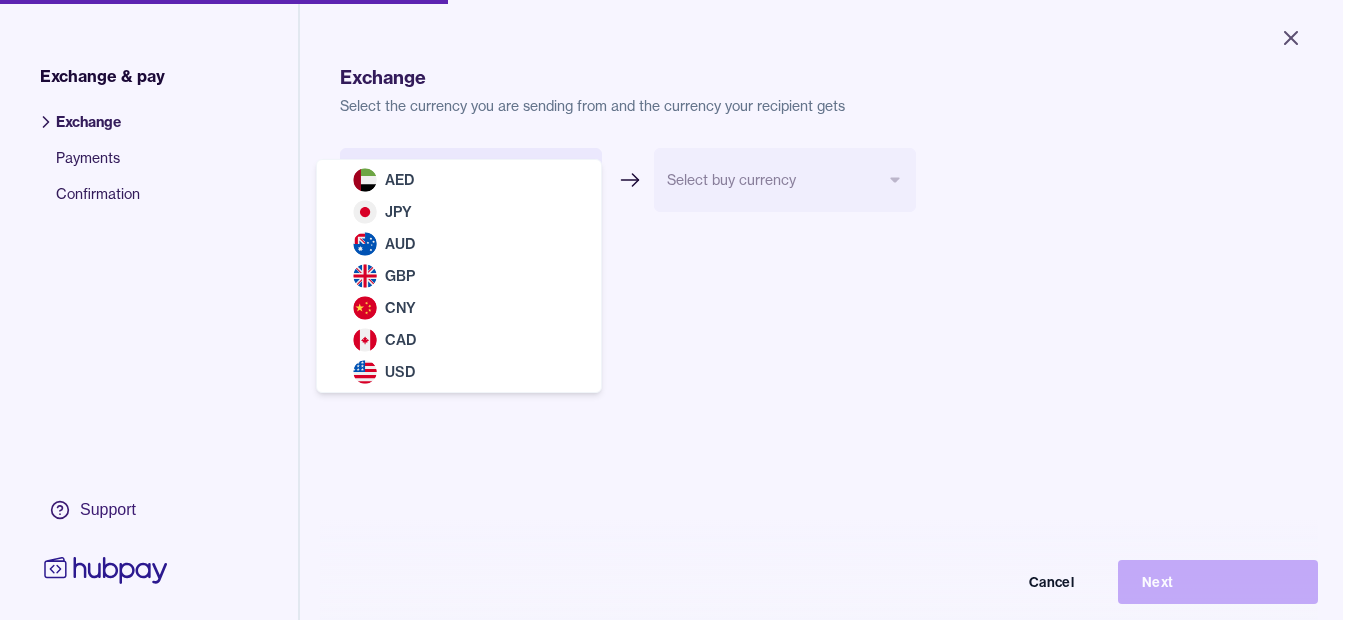 select on "***" 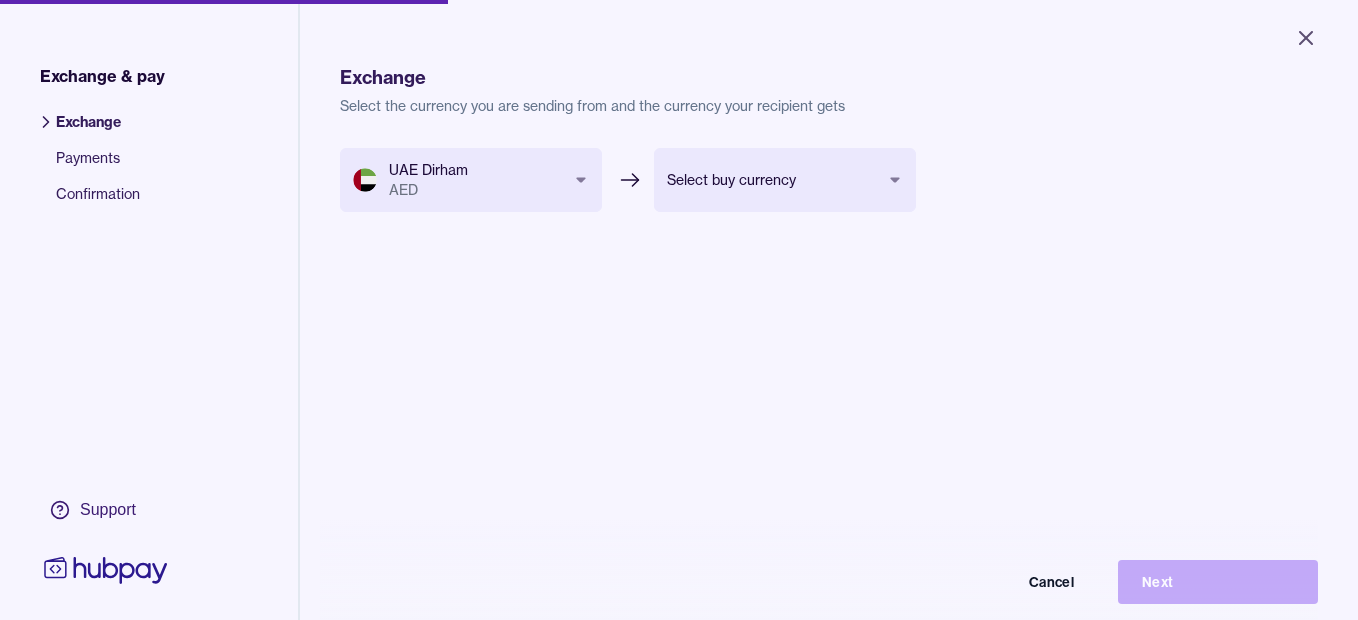 click on "Close Exchange & pay Exchange Payments Confirmation Support Exchange Select the currency you are sending from and the currency your recipient gets UAE Dirham AED *** *** *** *** *** *** *** Select buy currency *** *** *** *** *** *** Cancel Next Exchange & pay | Hubpay" at bounding box center (679, 310) 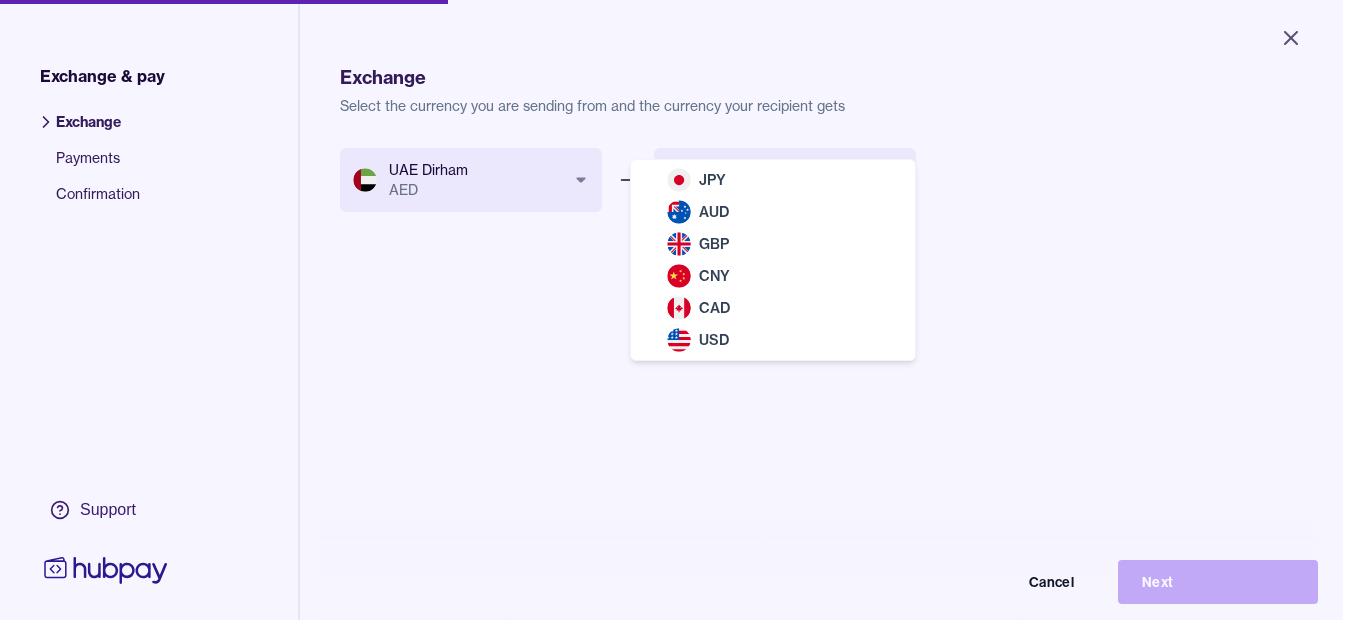 select on "***" 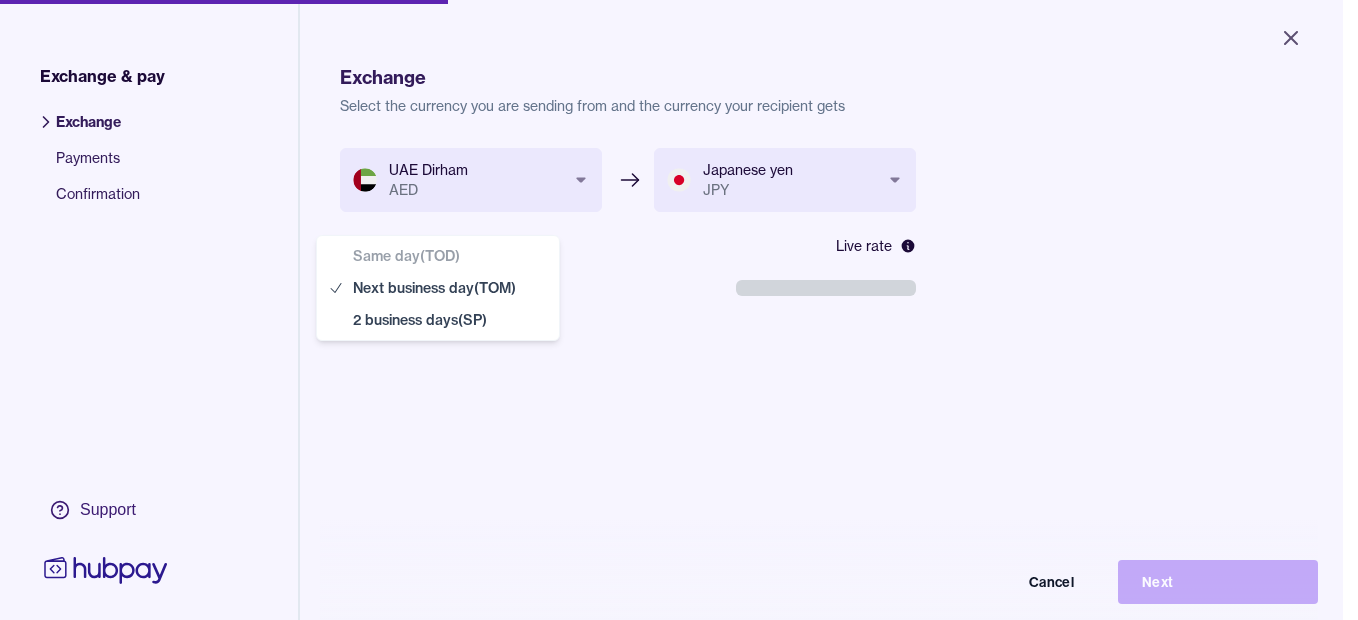click on "**********" at bounding box center [671, 310] 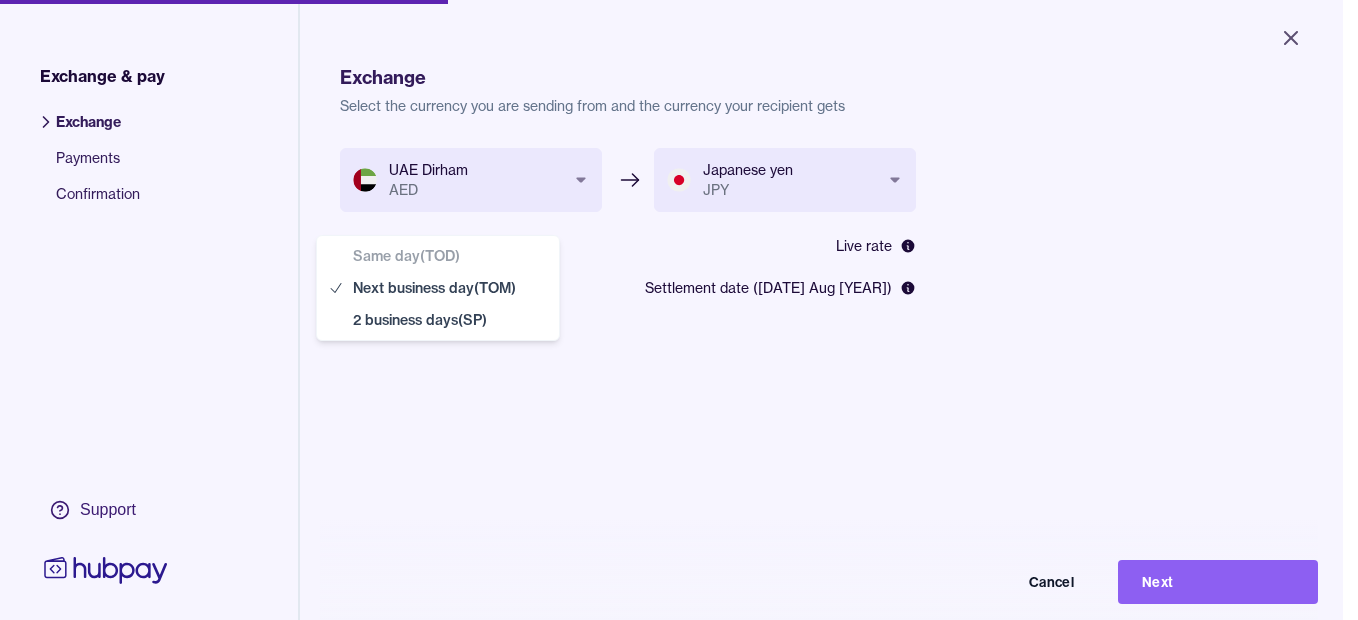 select on "**" 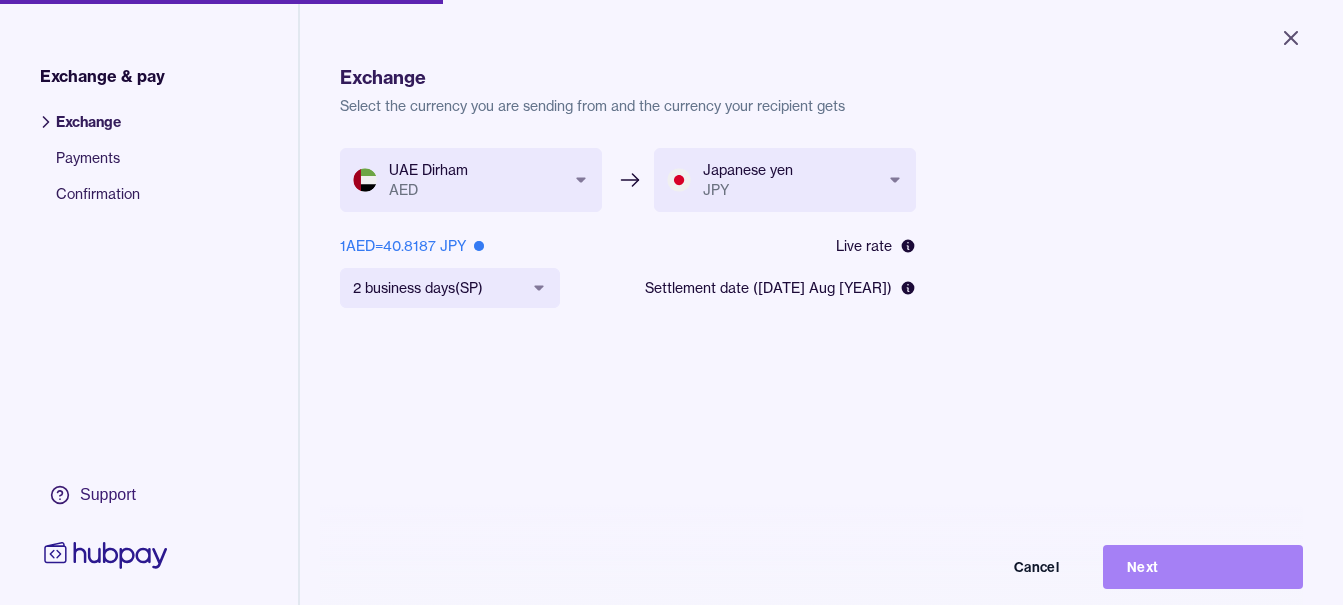 click on "Next" at bounding box center [1203, 567] 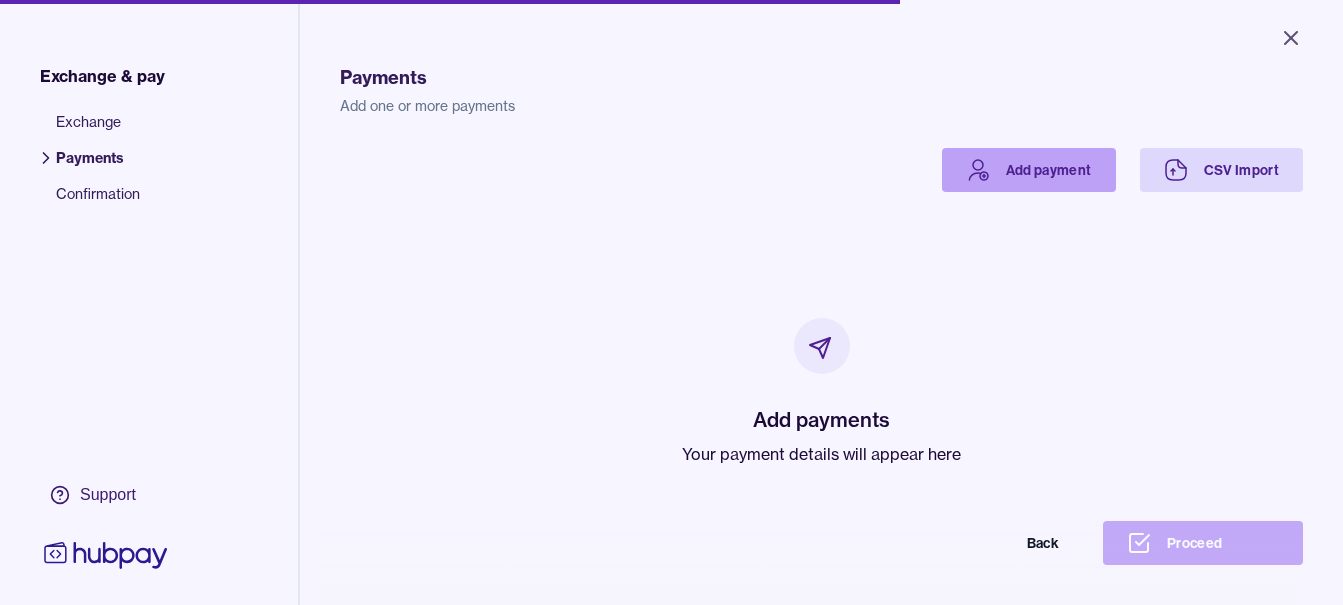 click on "Add payment" at bounding box center [1029, 170] 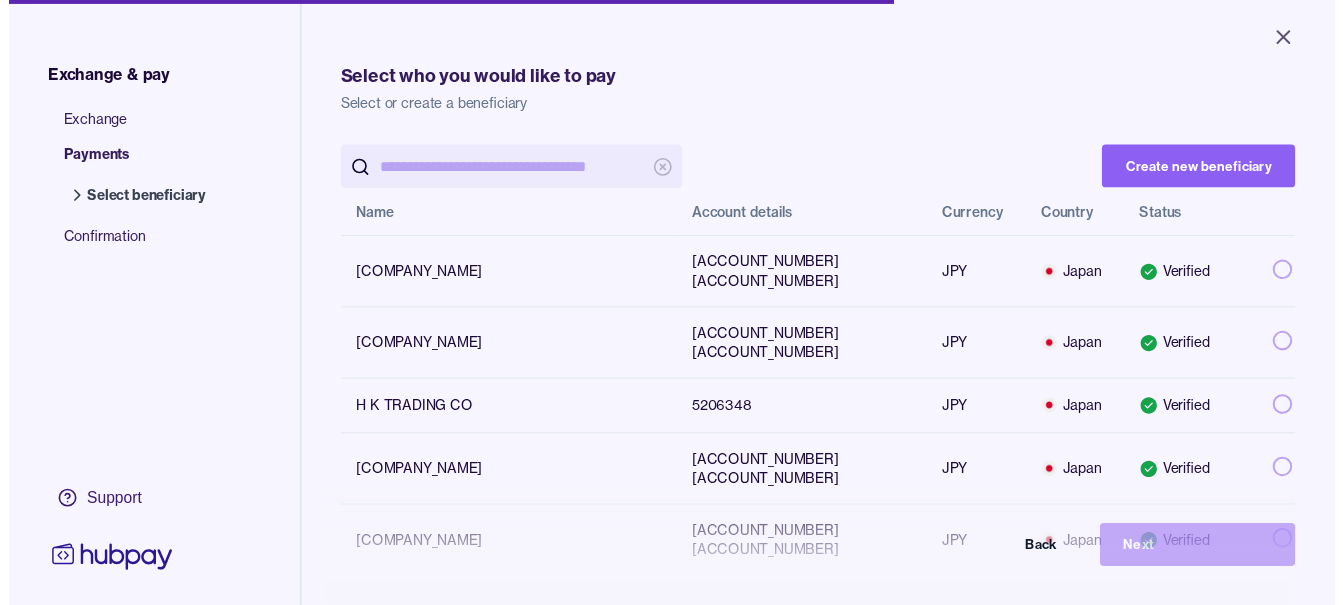 scroll, scrollTop: 0, scrollLeft: 0, axis: both 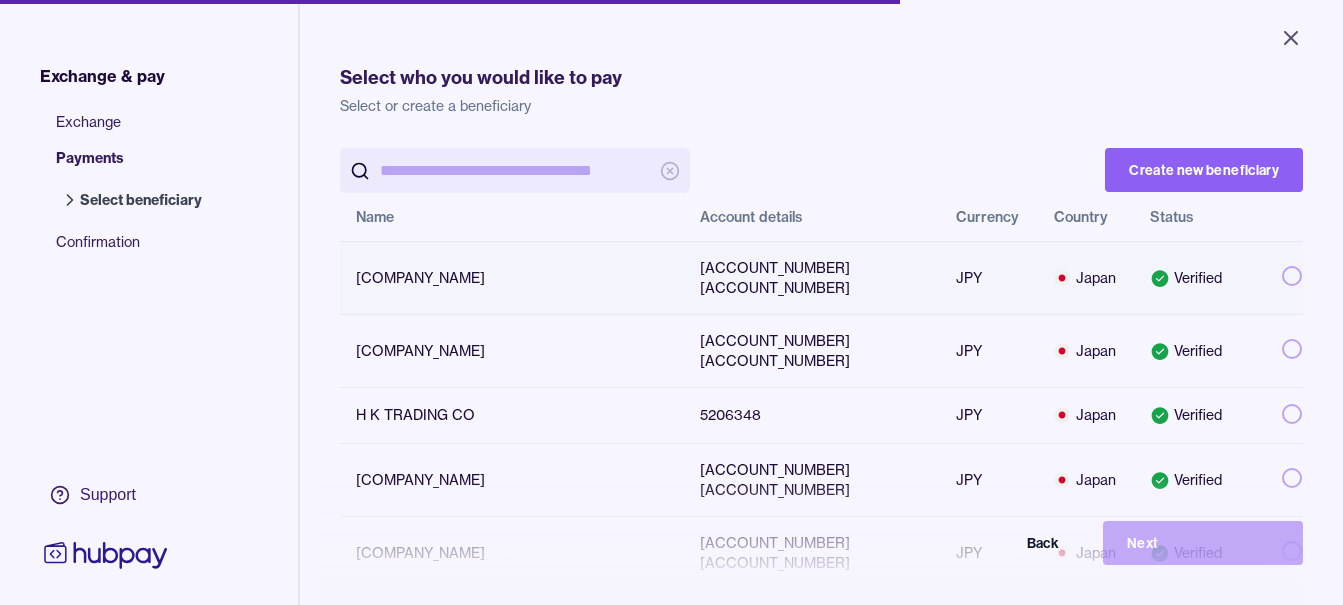 click at bounding box center [1292, 276] 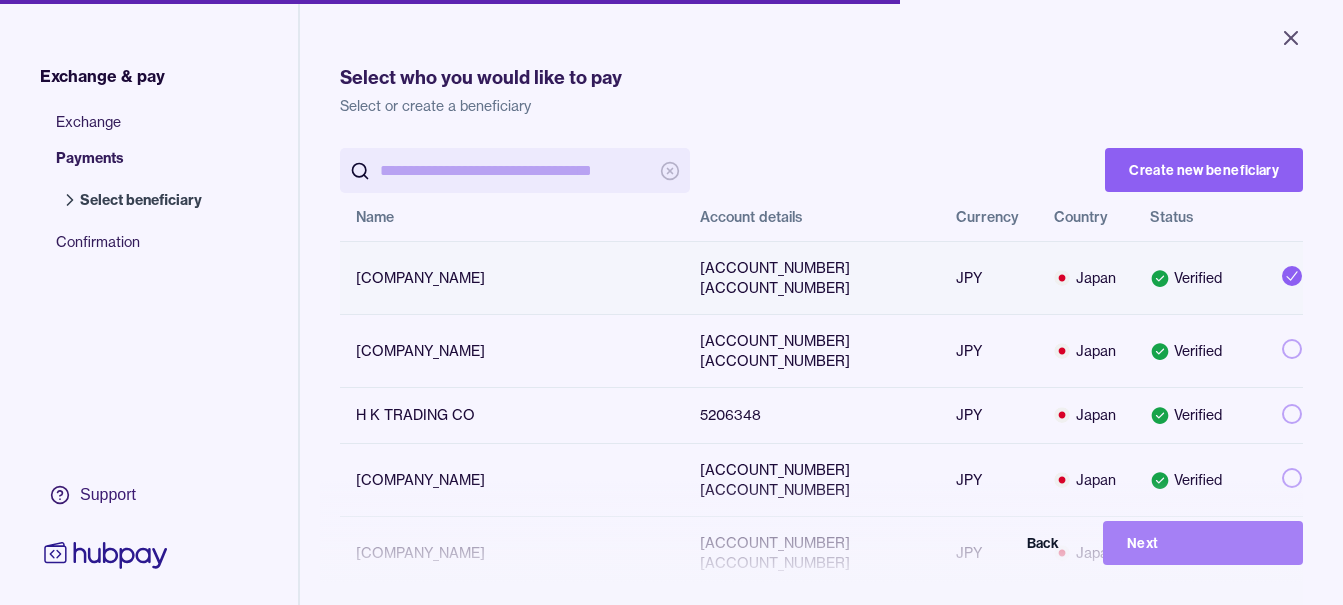click on "Next" at bounding box center (1203, 543) 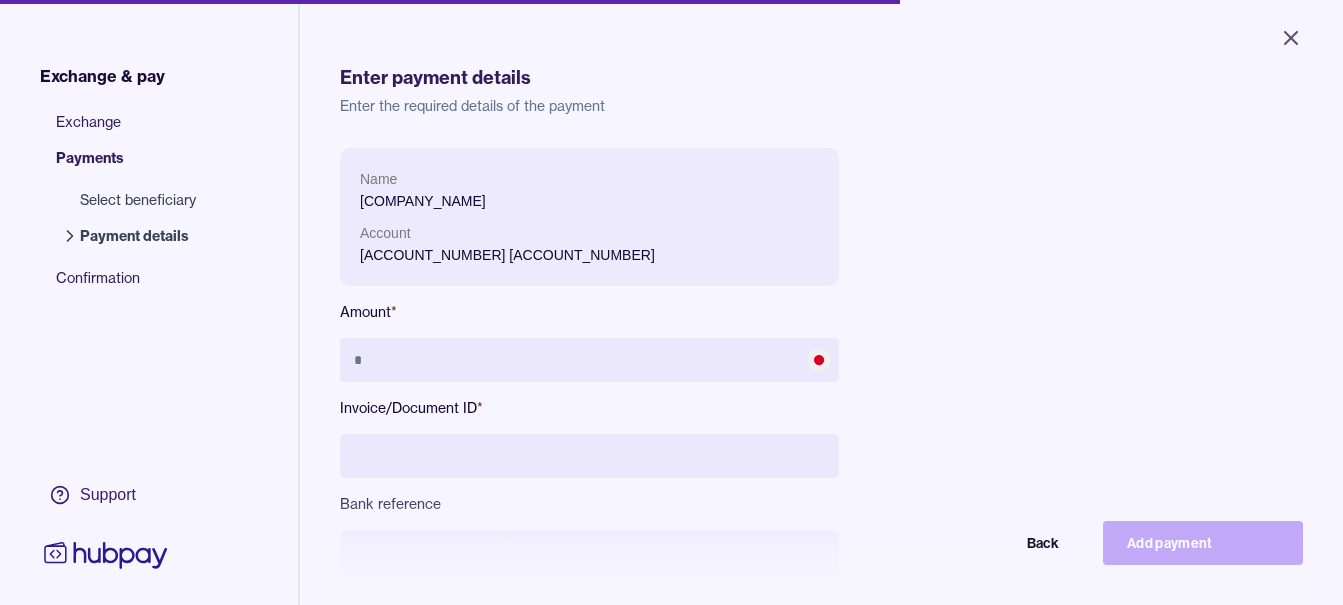 scroll, scrollTop: 95, scrollLeft: 0, axis: vertical 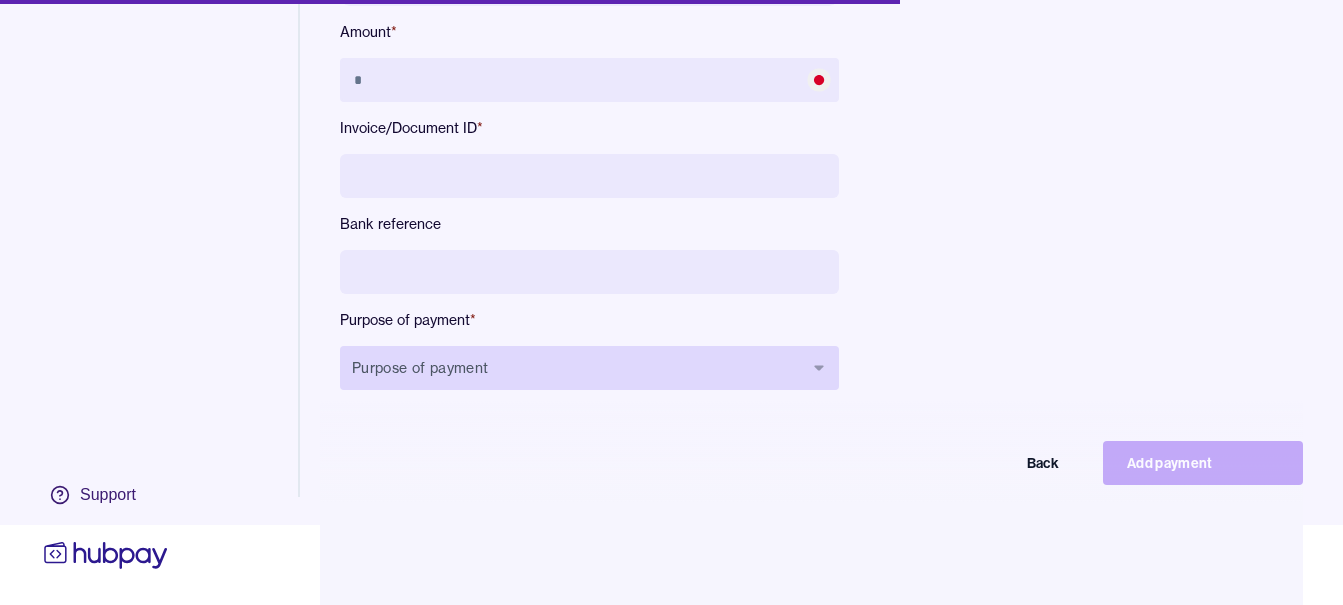 click on "Purpose of payment" at bounding box center (589, 368) 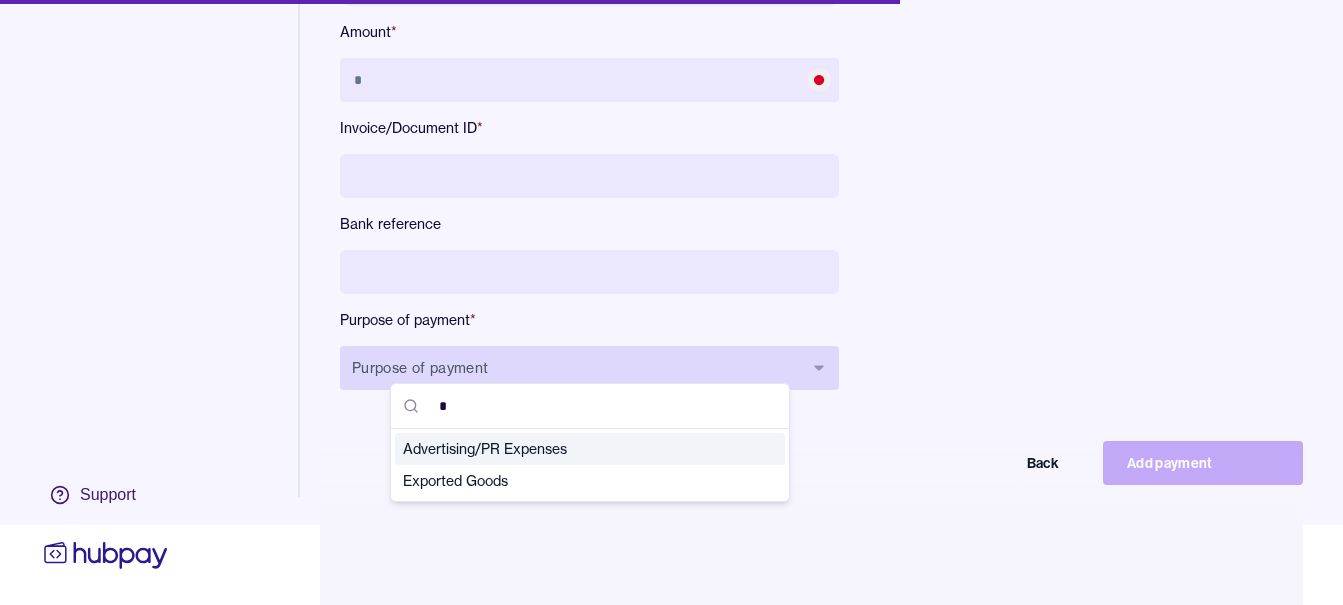type on "**" 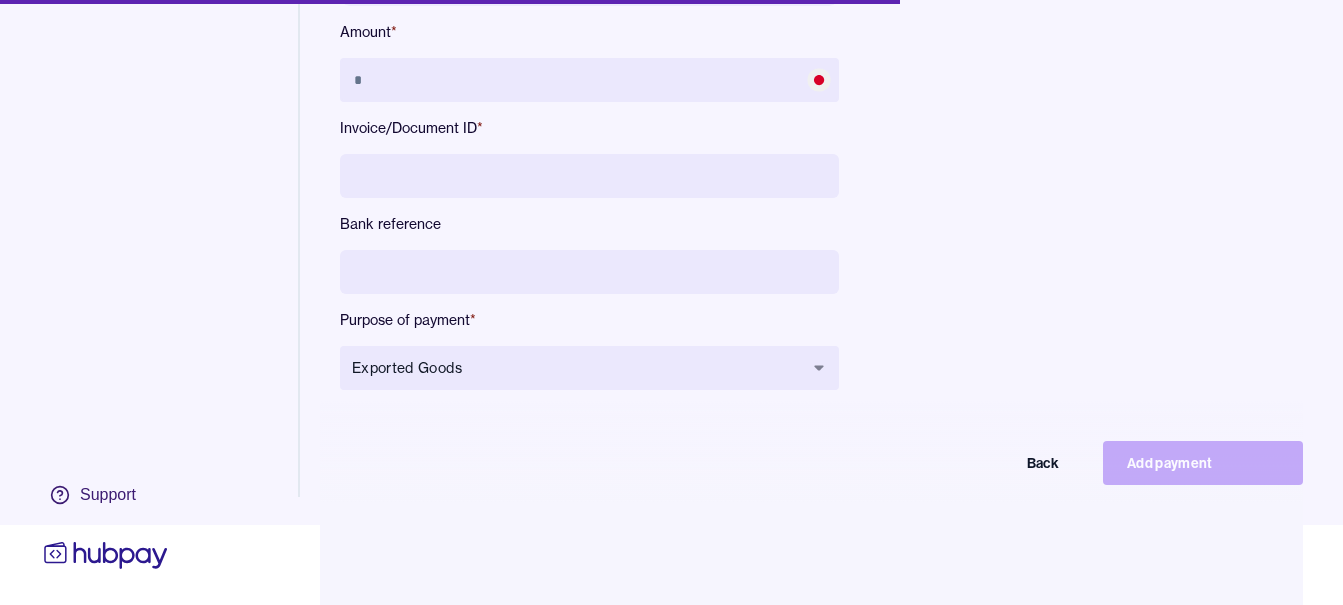 click at bounding box center (589, 272) 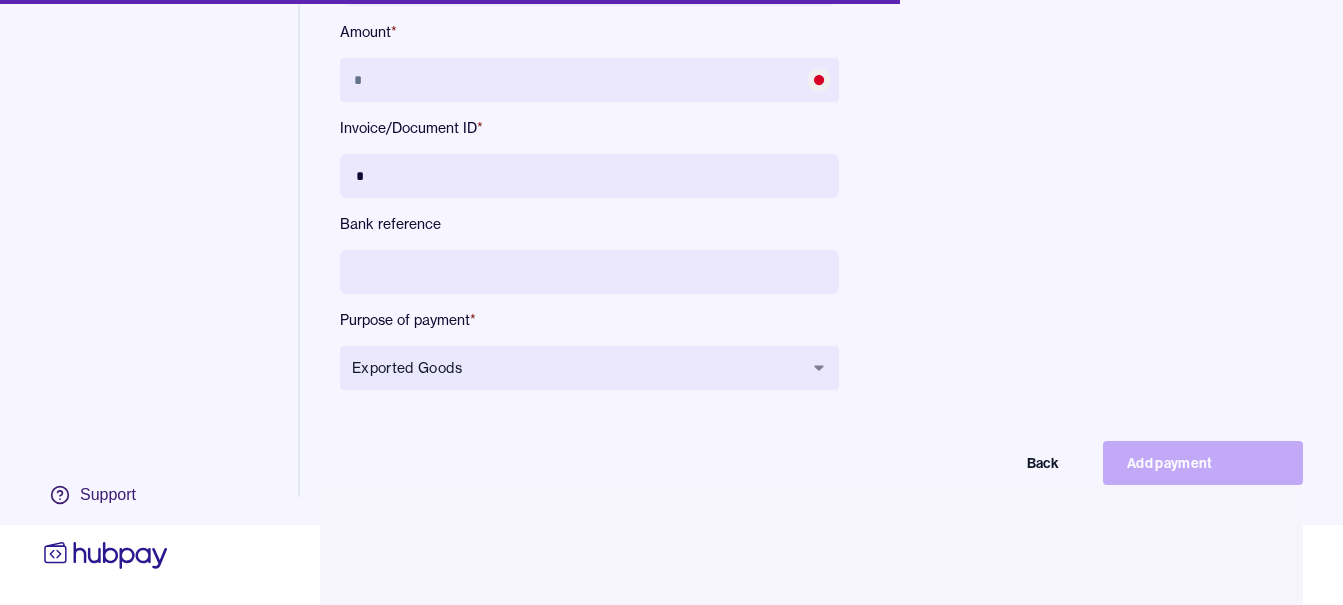 click on "*" at bounding box center [589, 176] 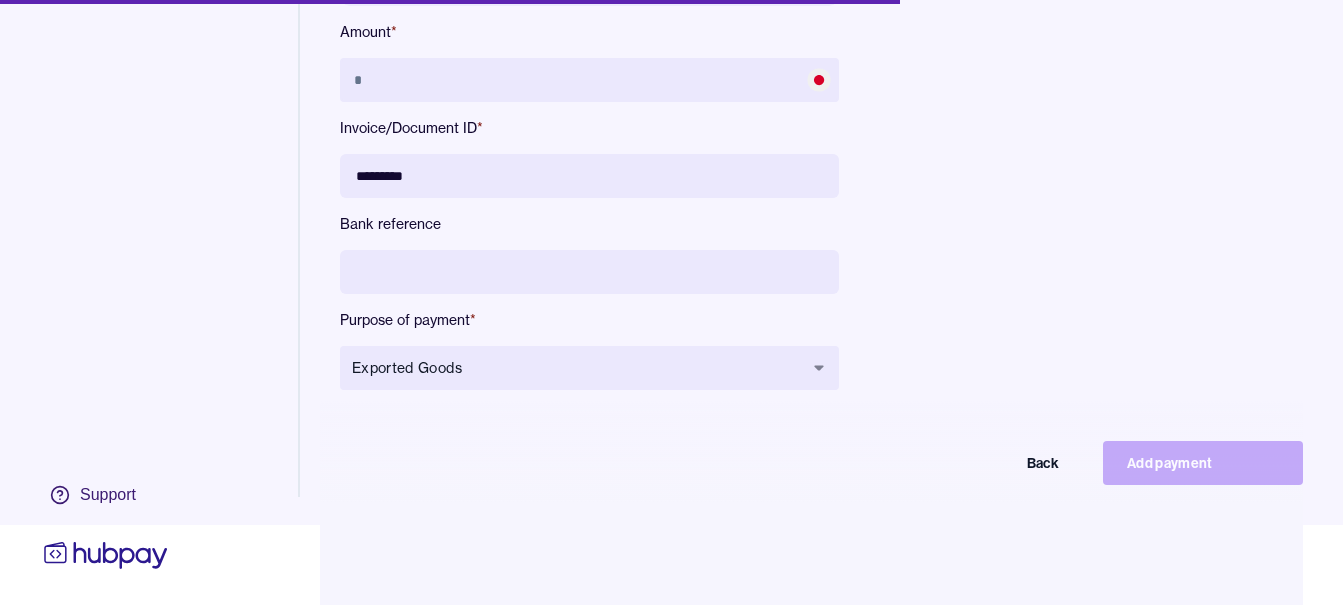 type on "*********" 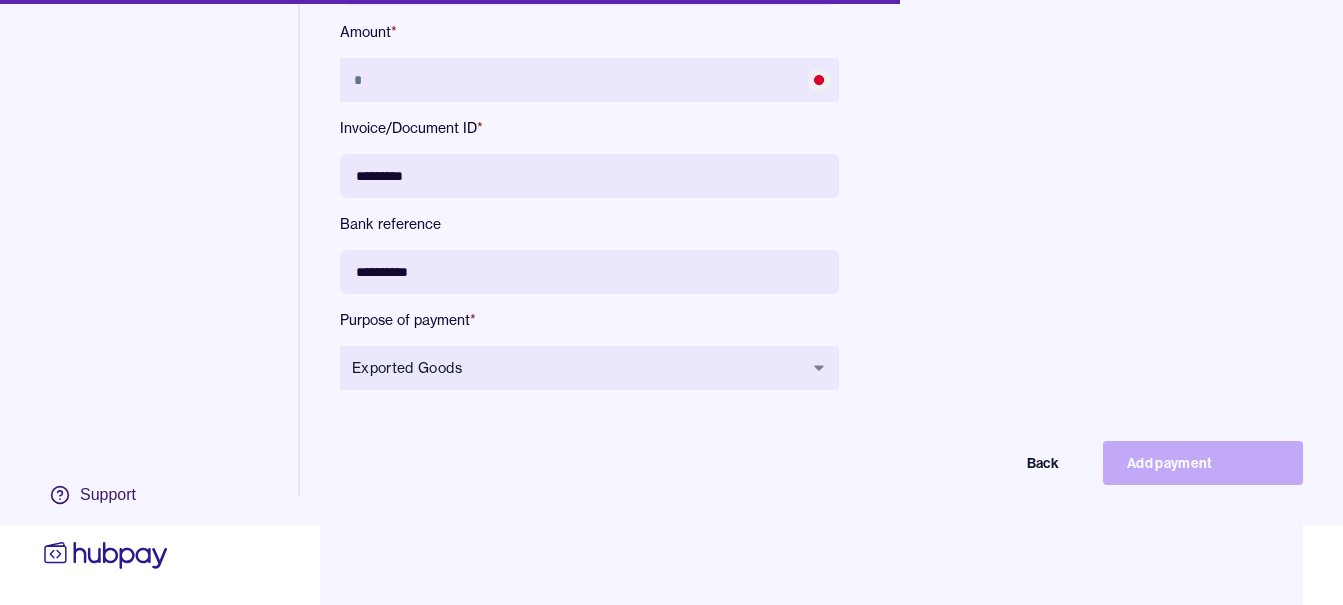 type on "**********" 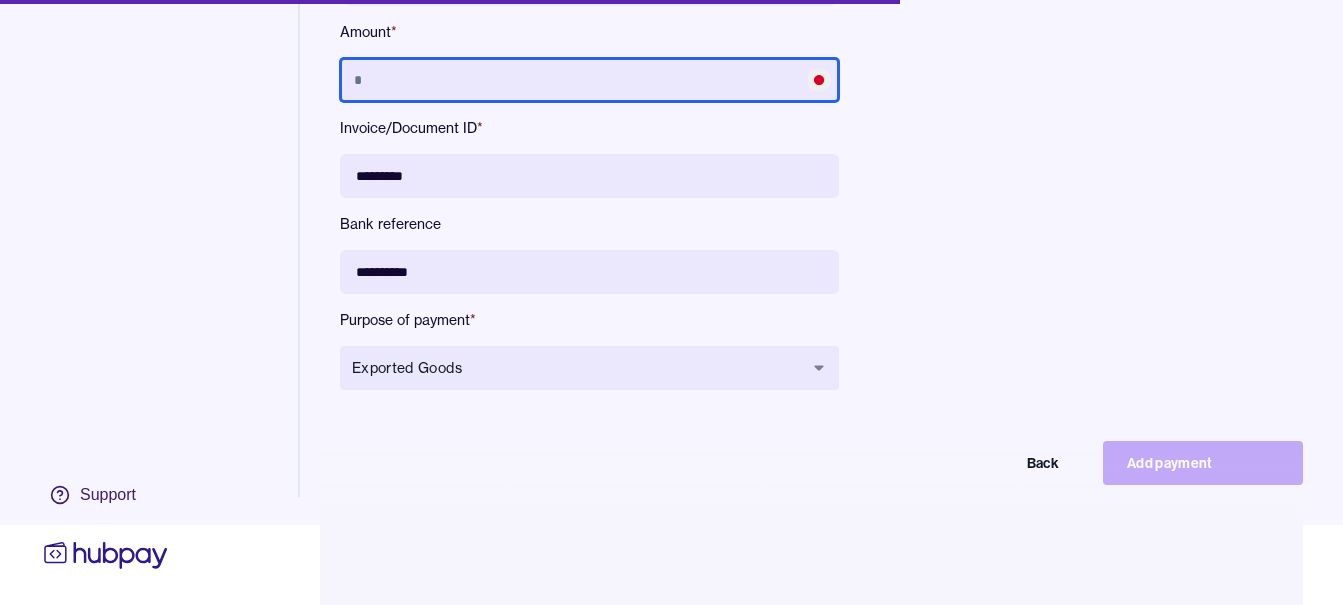 click at bounding box center [589, 80] 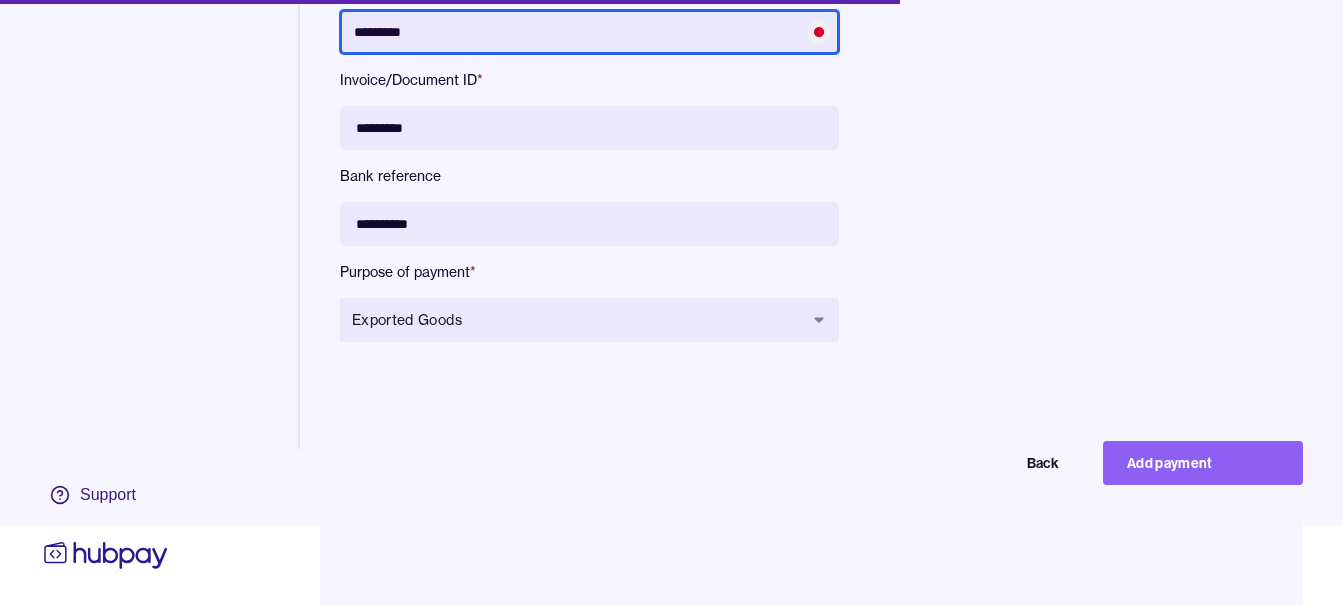 scroll, scrollTop: 268, scrollLeft: 0, axis: vertical 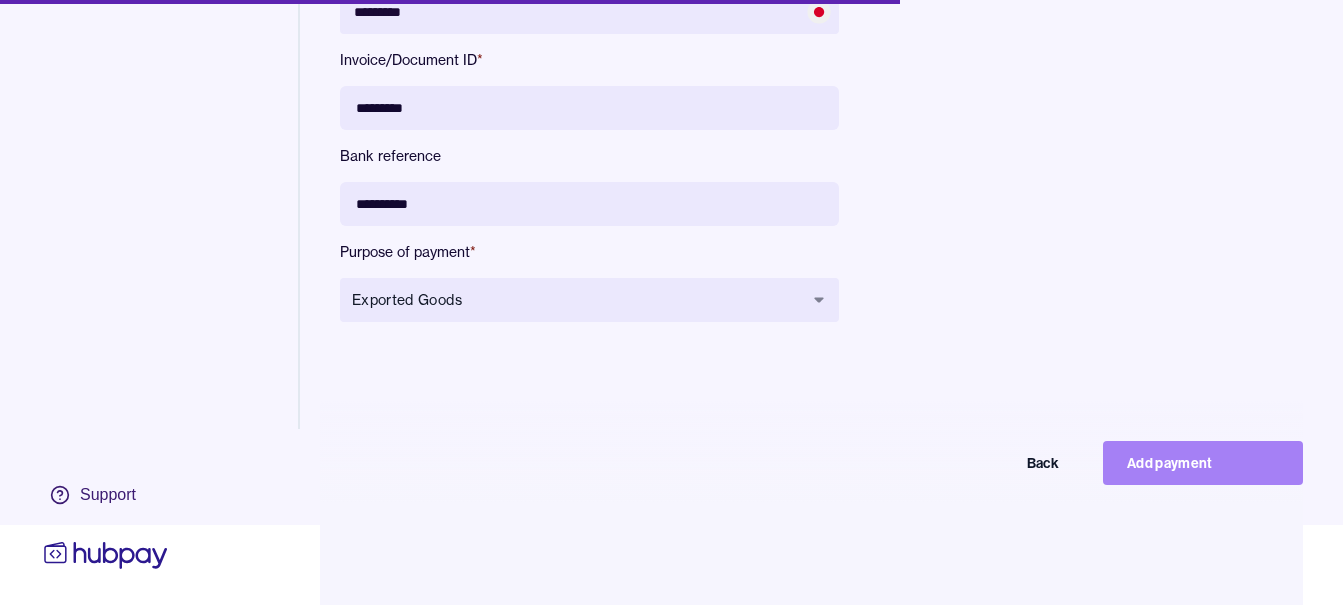 click on "Add payment" at bounding box center [1203, 463] 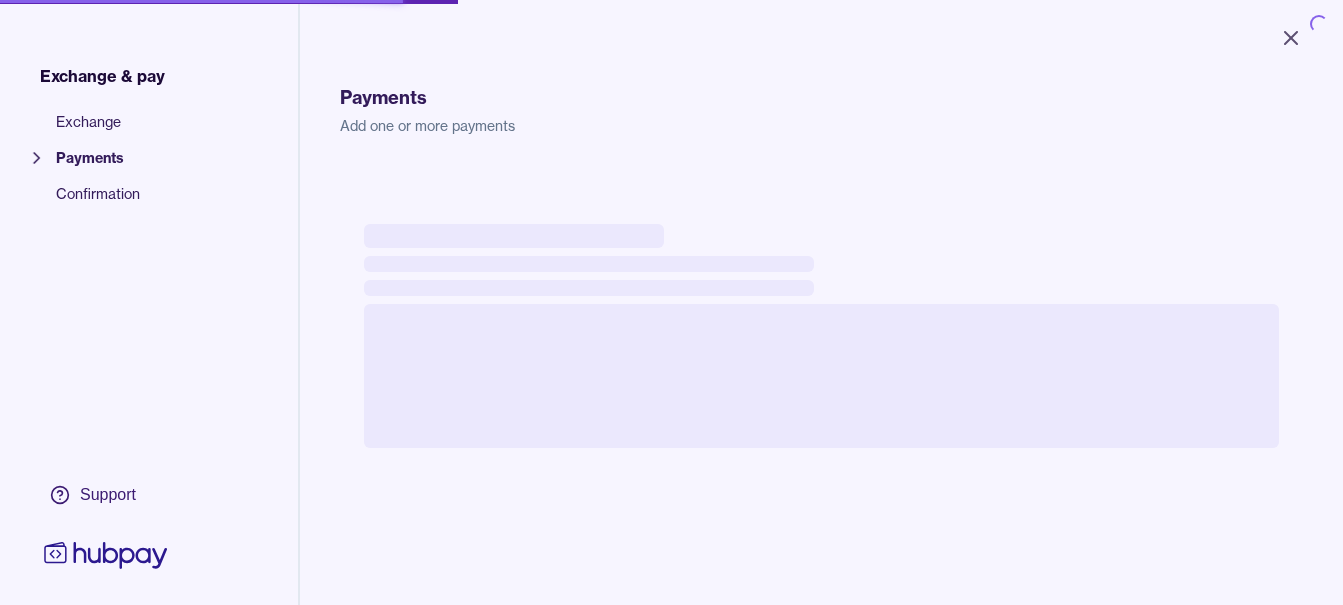 scroll, scrollTop: 0, scrollLeft: 0, axis: both 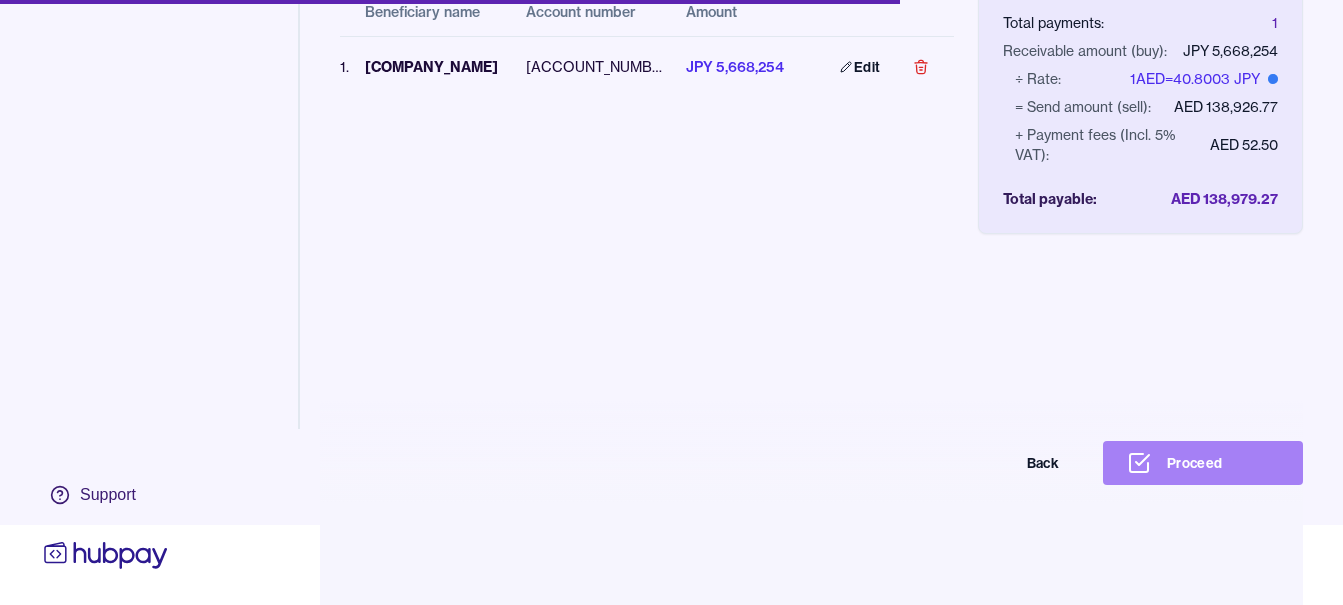 click on "Proceed" at bounding box center [1203, 463] 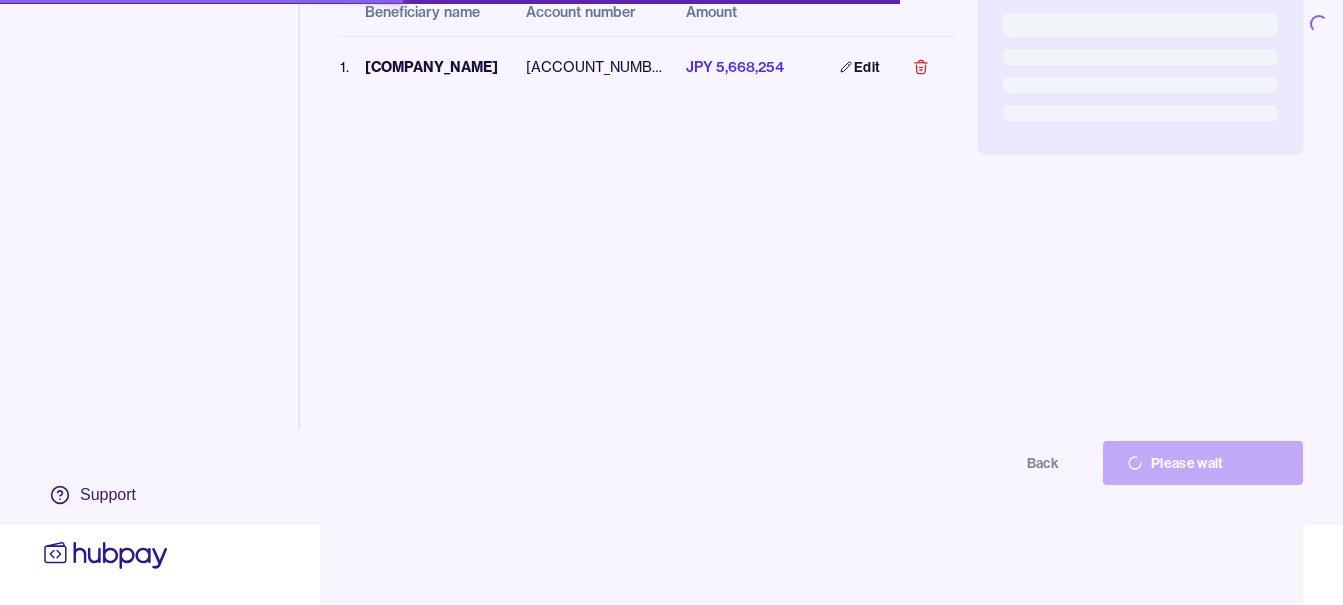 scroll, scrollTop: 0, scrollLeft: 0, axis: both 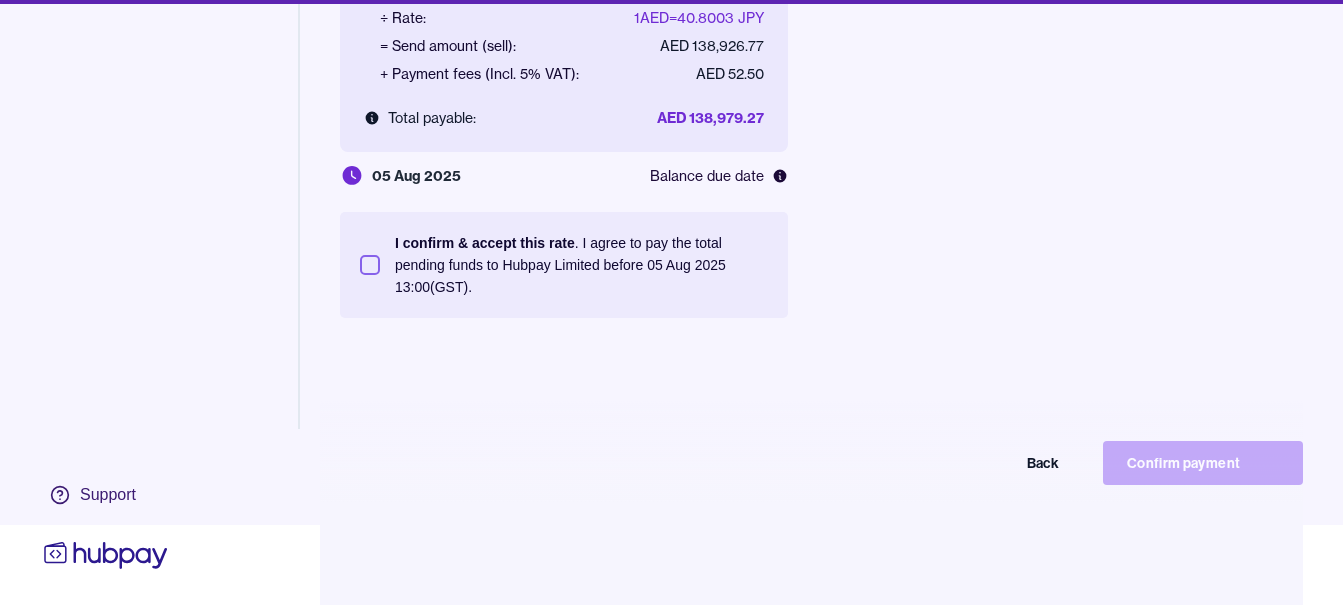 click on "I confirm & accept this rate . I agree to pay the total pending funds to Hubpay Limited before   05 Aug 2025   13:00  (GST)." at bounding box center (581, 265) 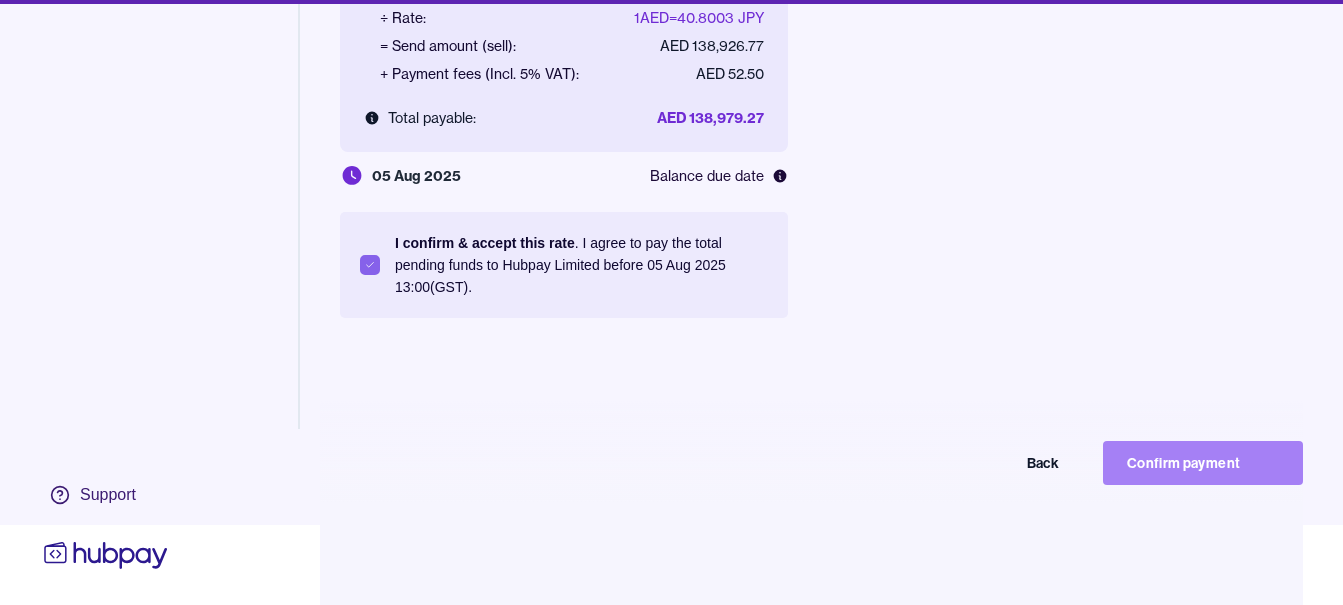 click on "Confirm payment" at bounding box center [1203, 463] 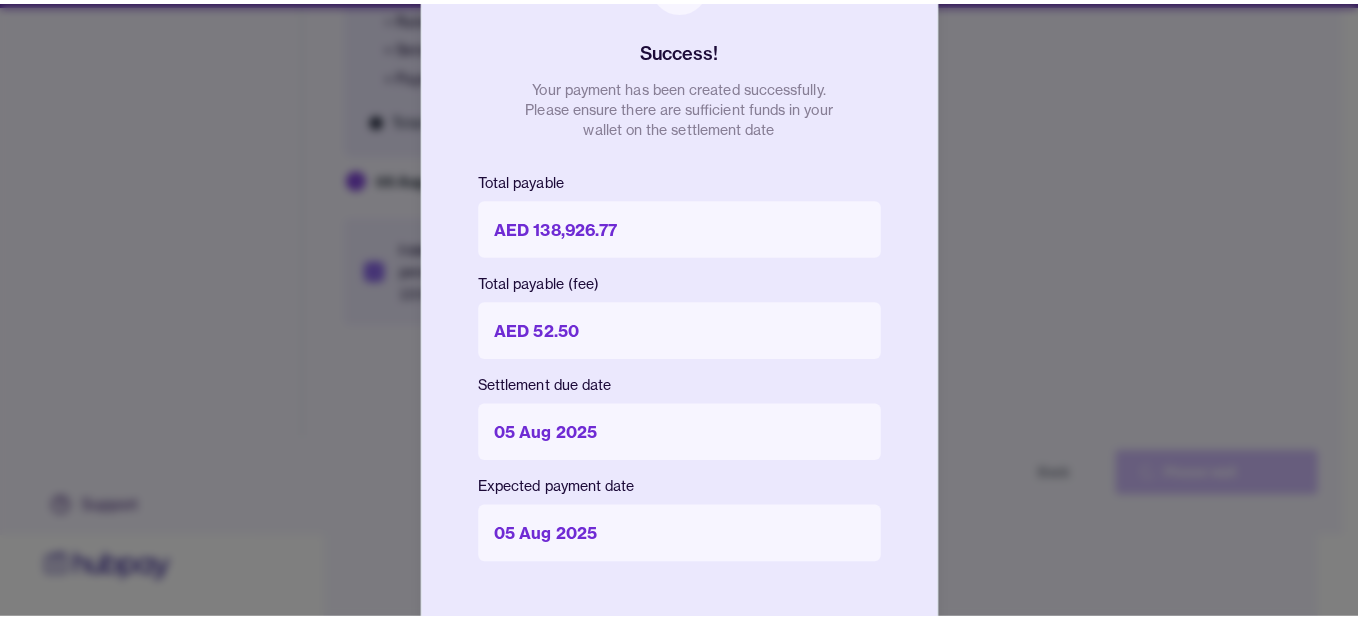 scroll, scrollTop: 80, scrollLeft: 0, axis: vertical 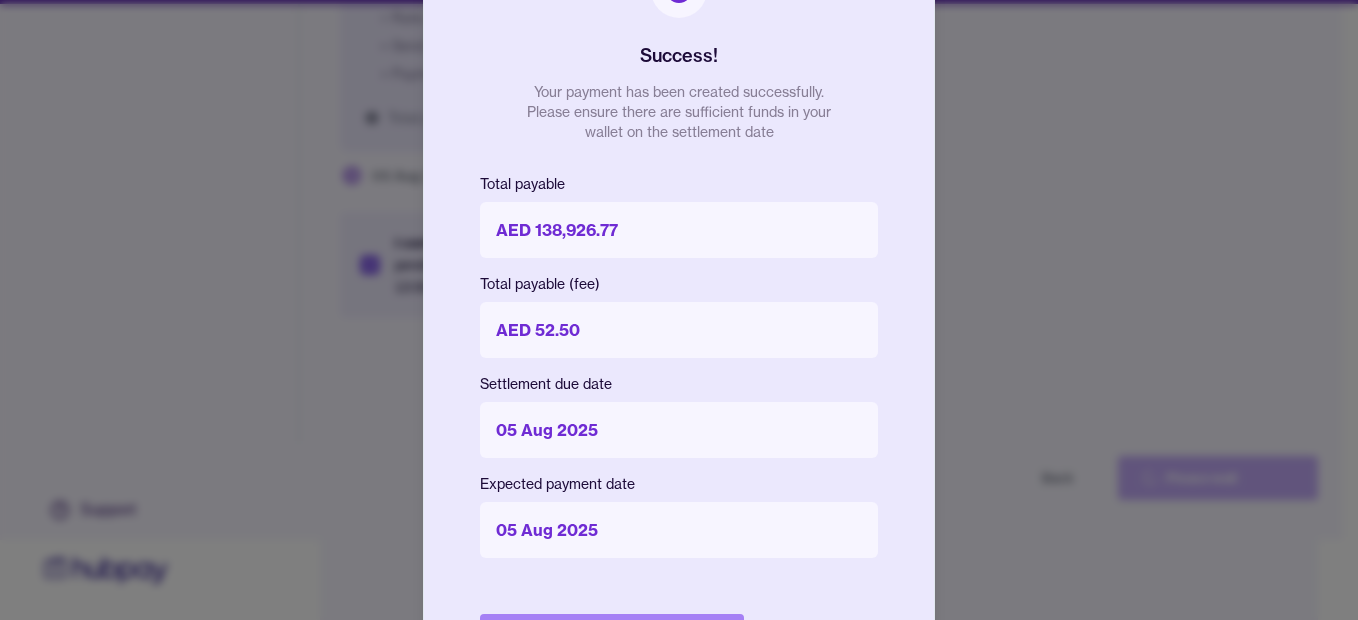 click on "Done" at bounding box center [612, 636] 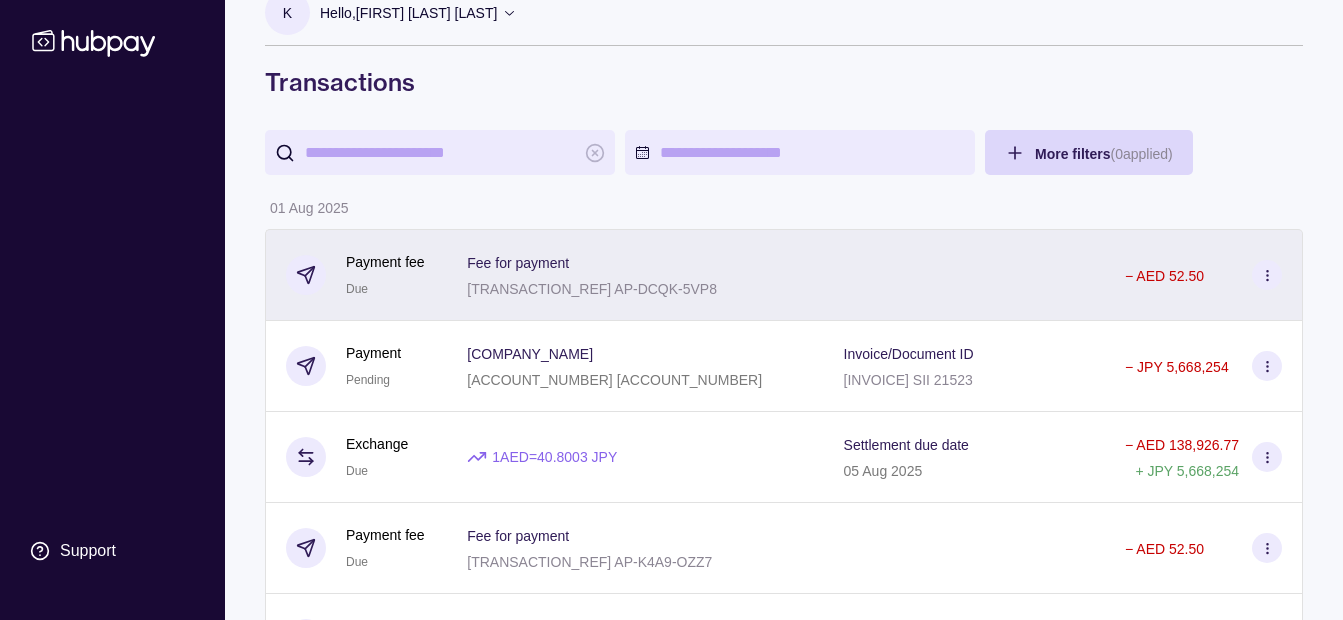 scroll, scrollTop: 0, scrollLeft: 0, axis: both 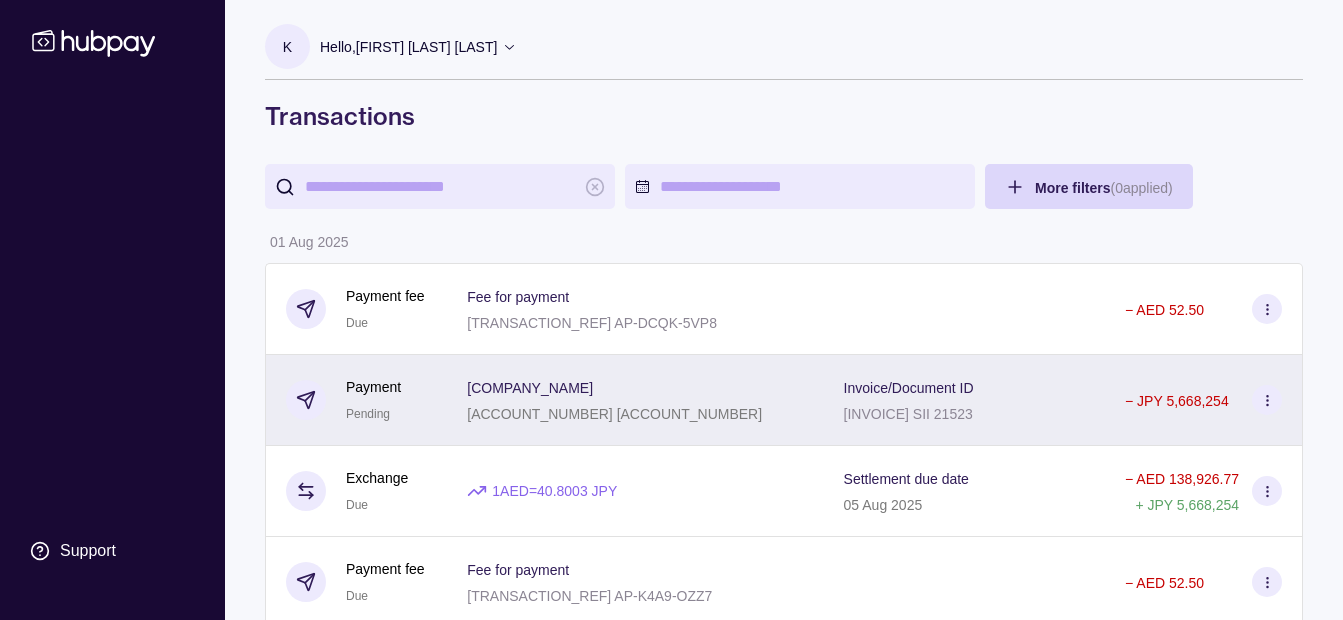 click on "QASEEM TRADING CO LTD" at bounding box center (530, 388) 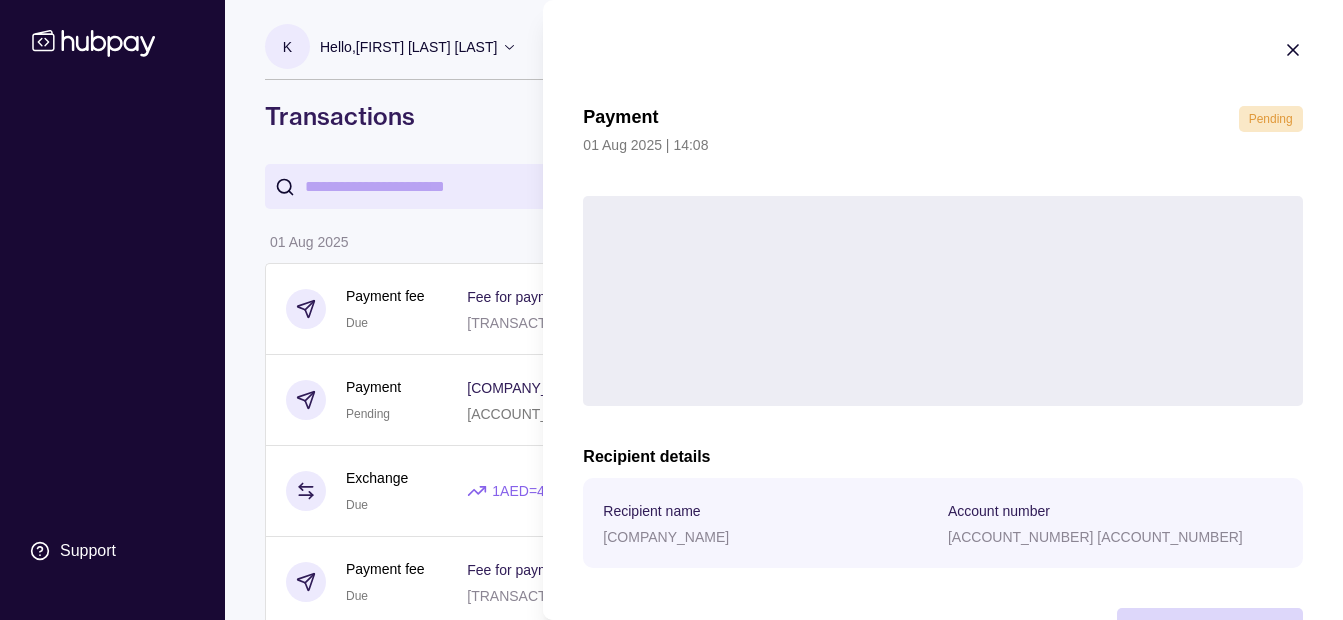 scroll, scrollTop: 73, scrollLeft: 0, axis: vertical 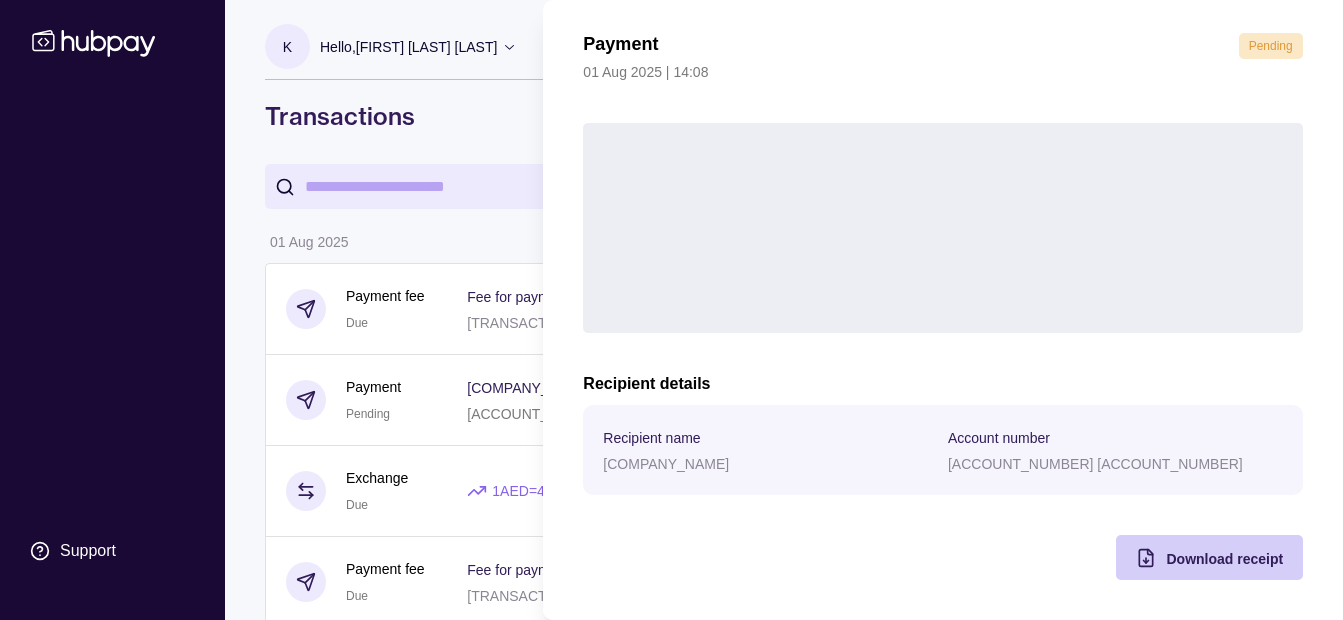 click on "Download receipt" at bounding box center [1194, 557] 